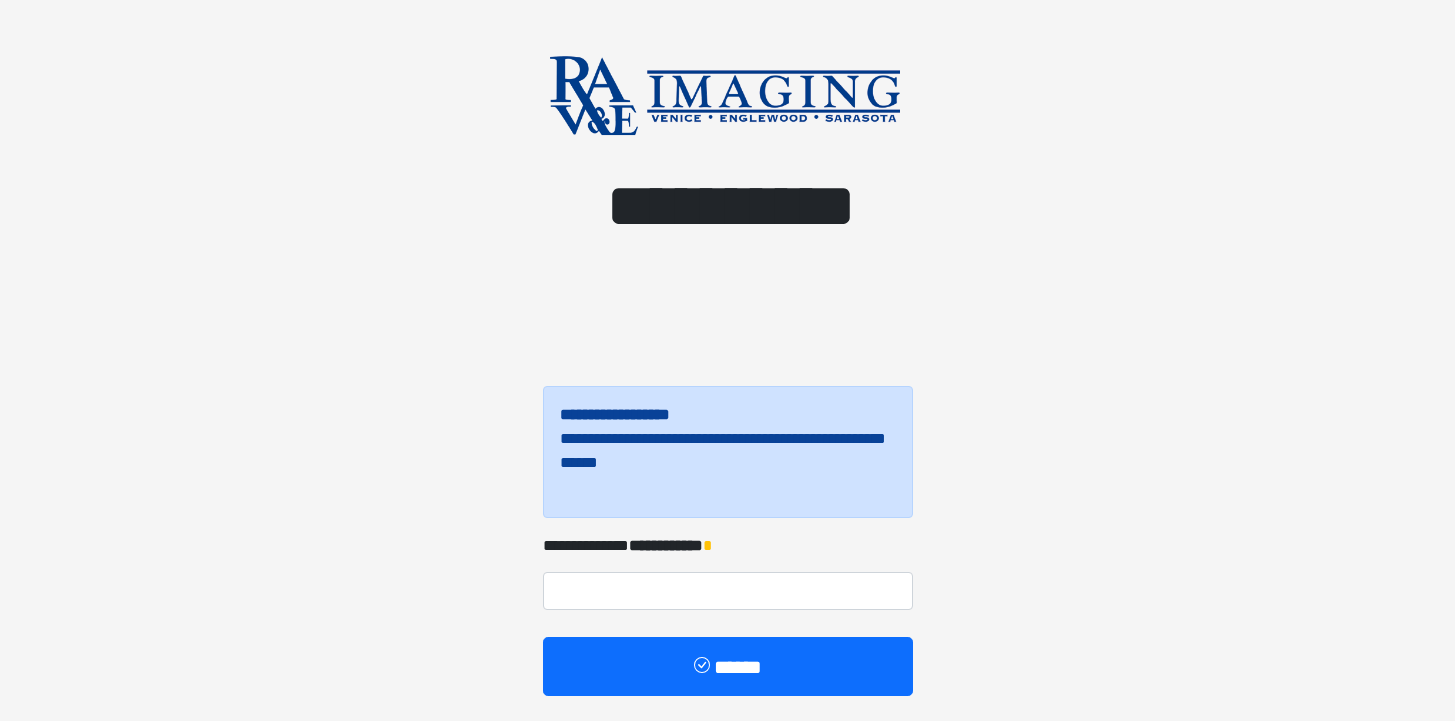 scroll, scrollTop: 120, scrollLeft: 0, axis: vertical 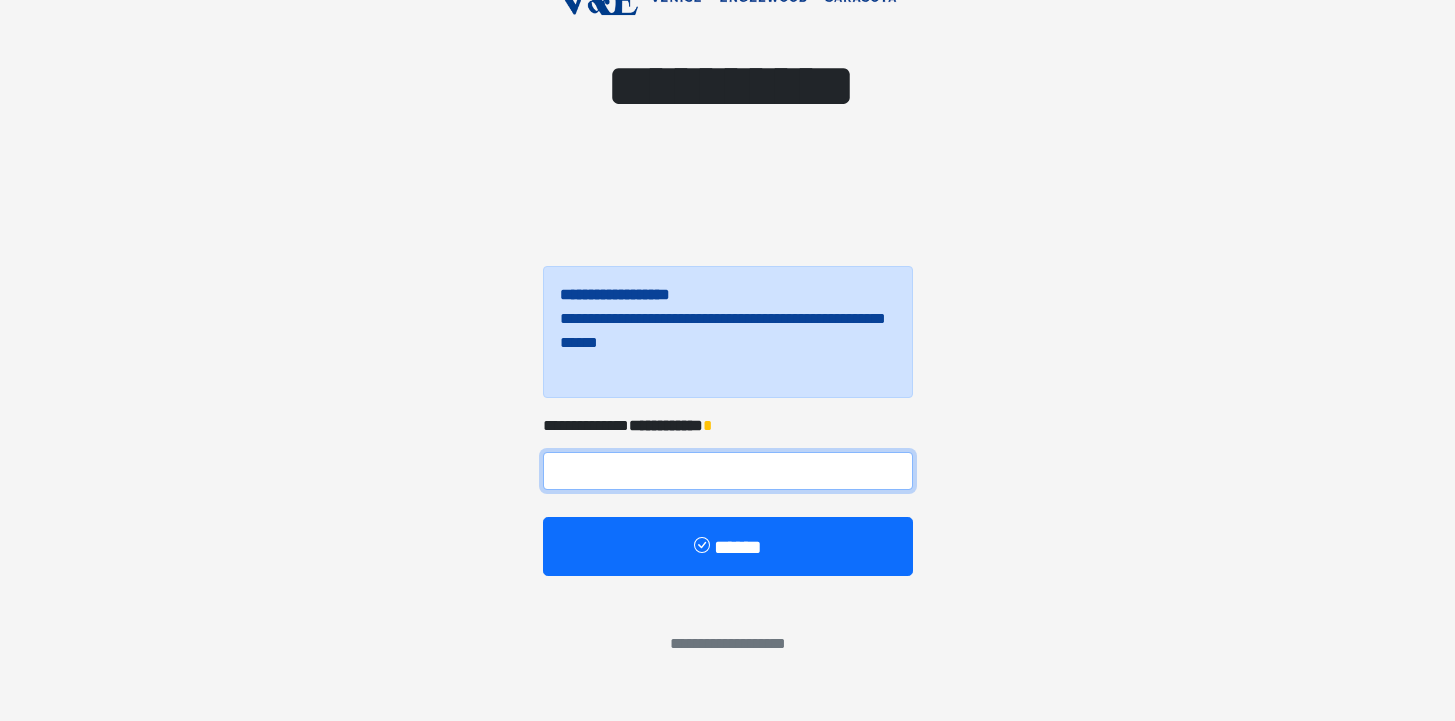 click at bounding box center [728, 471] 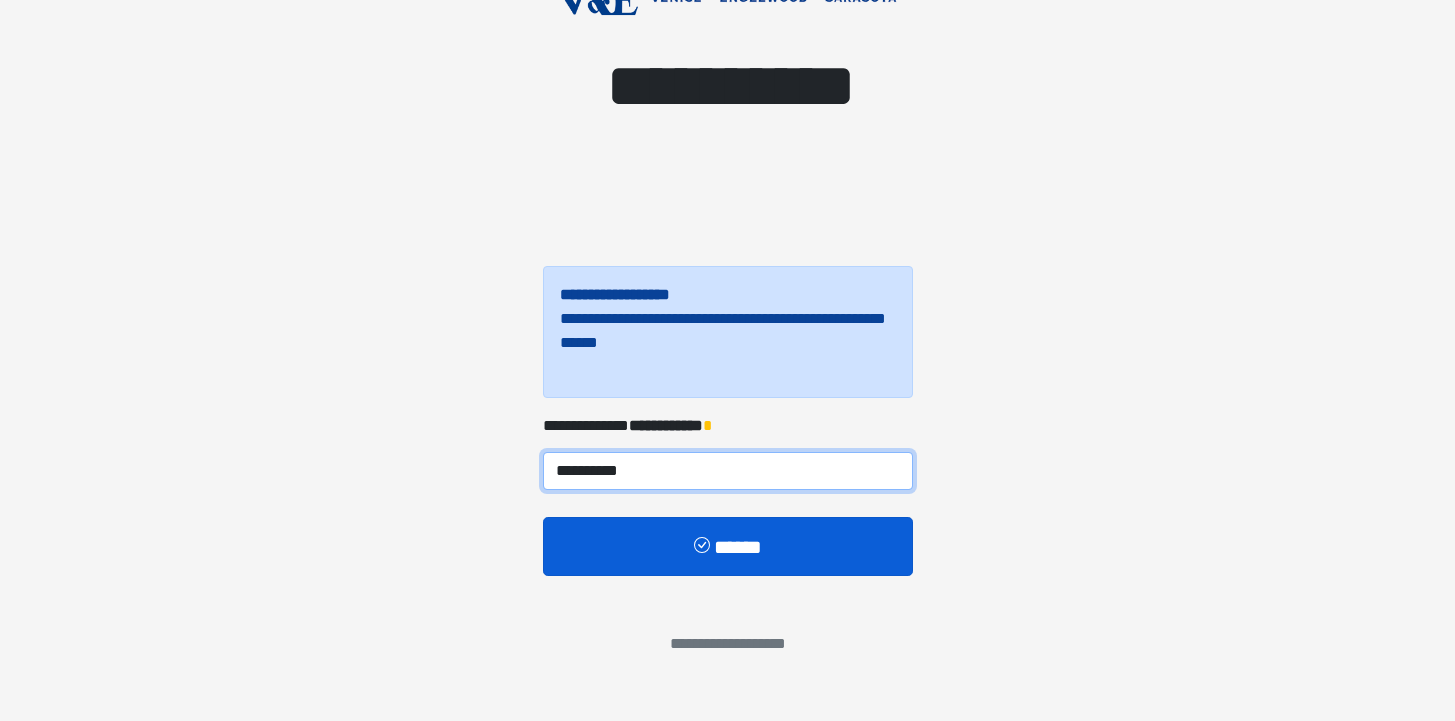 type on "**********" 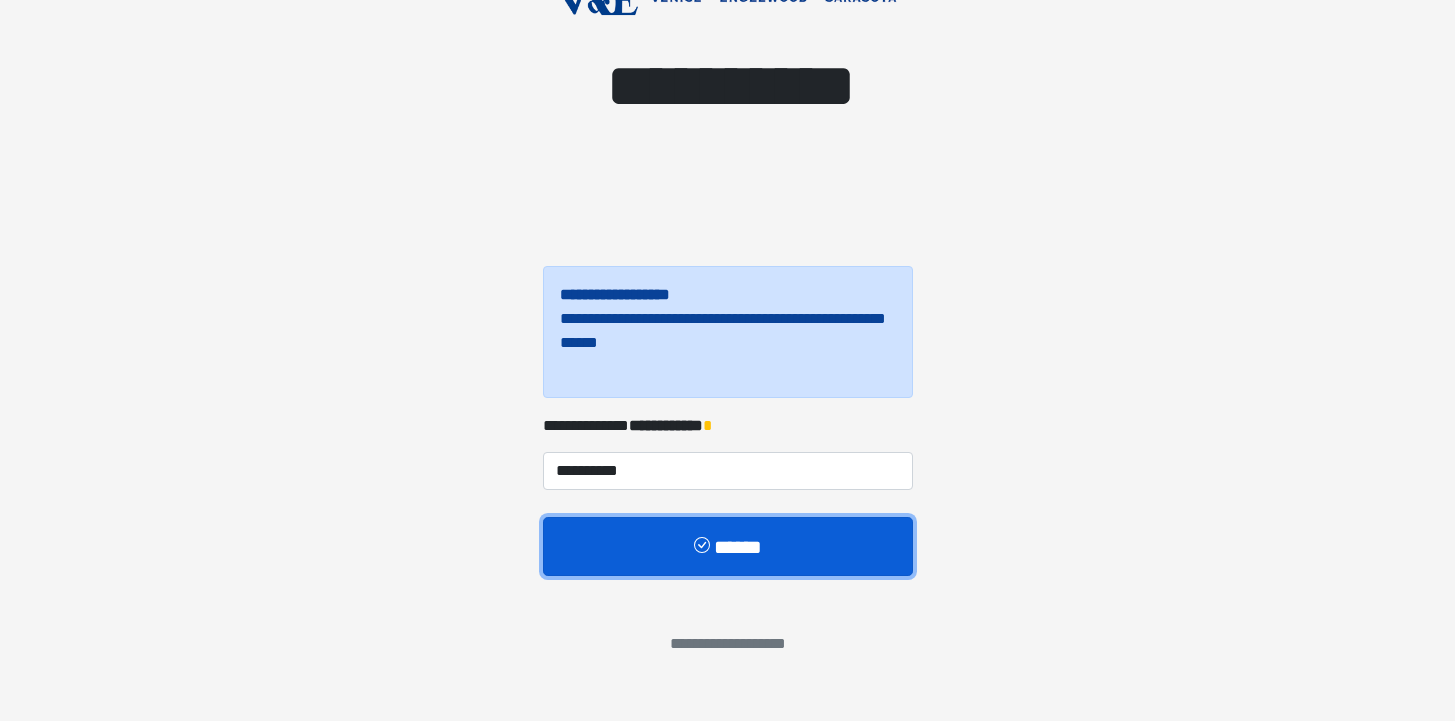 click on "******" at bounding box center (728, 547) 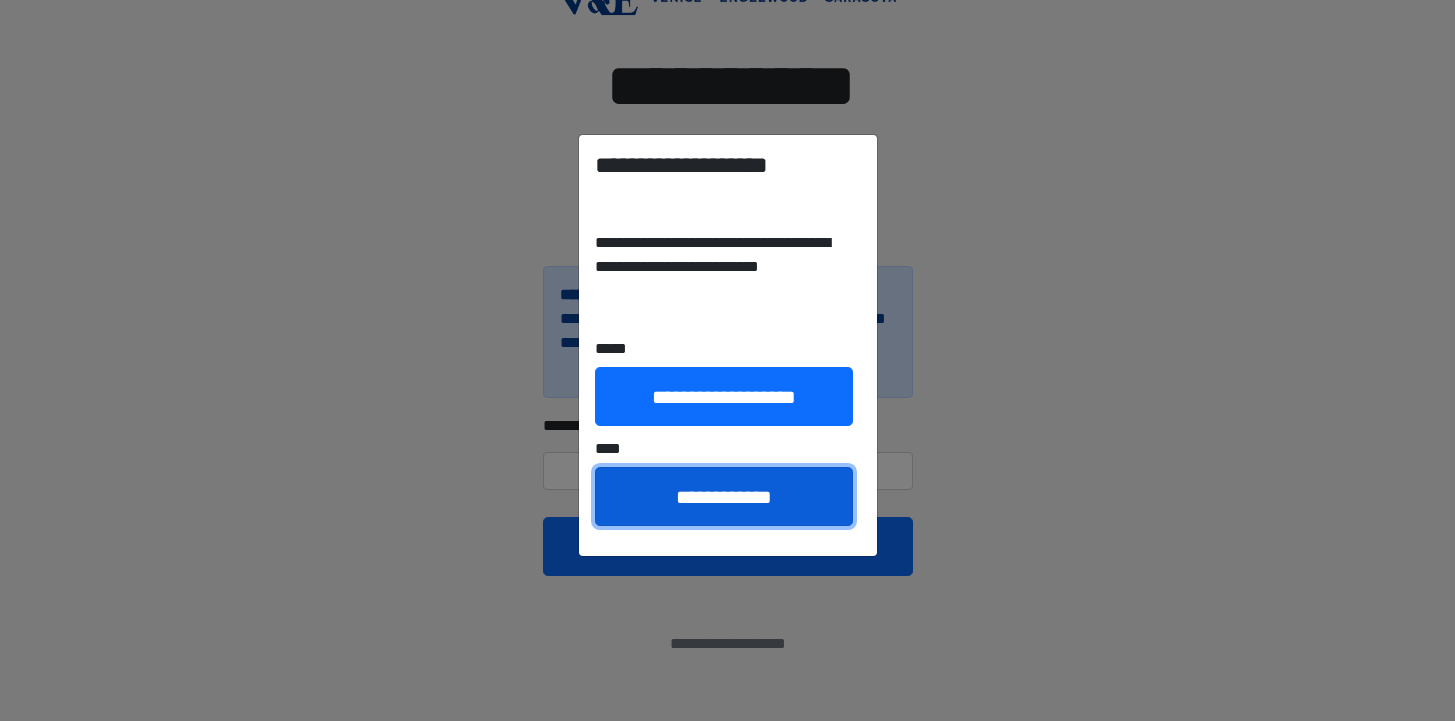 click on "**********" at bounding box center (724, 497) 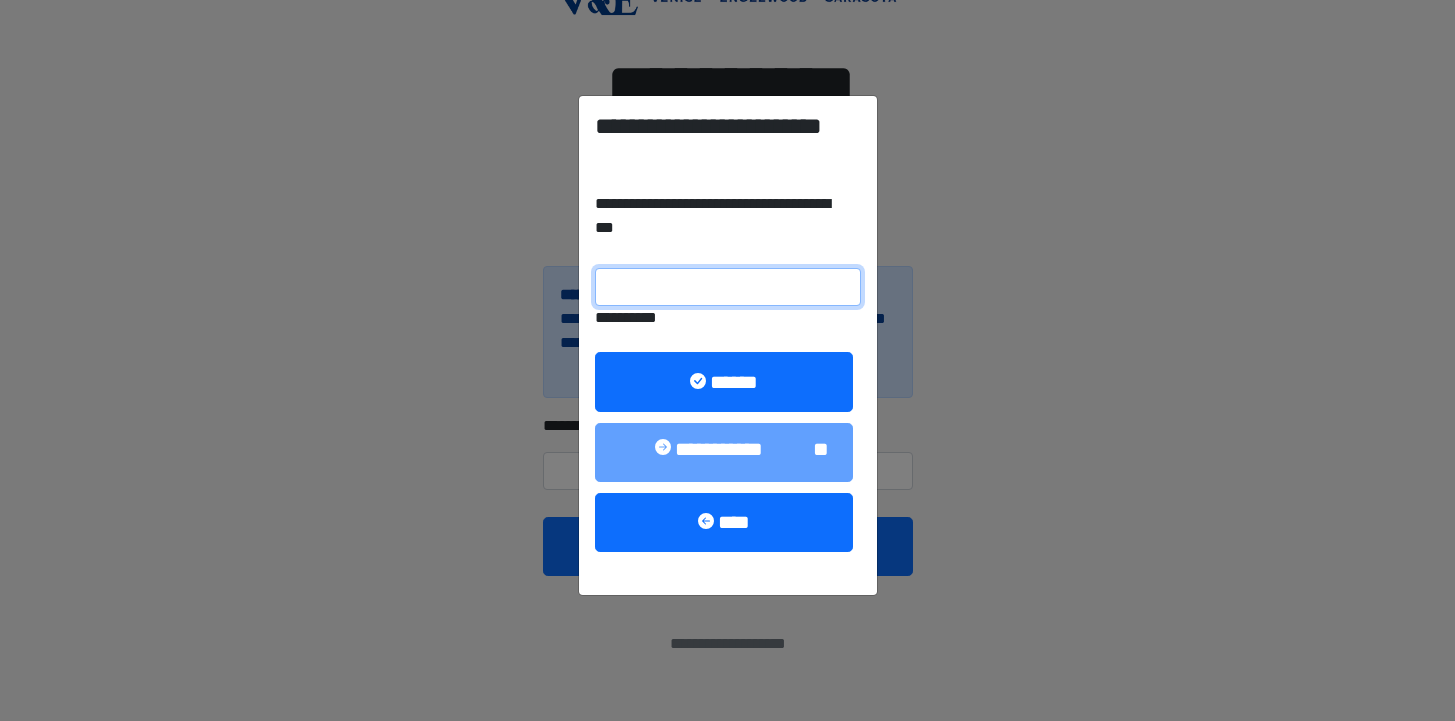 click on "**********" at bounding box center (728, 287) 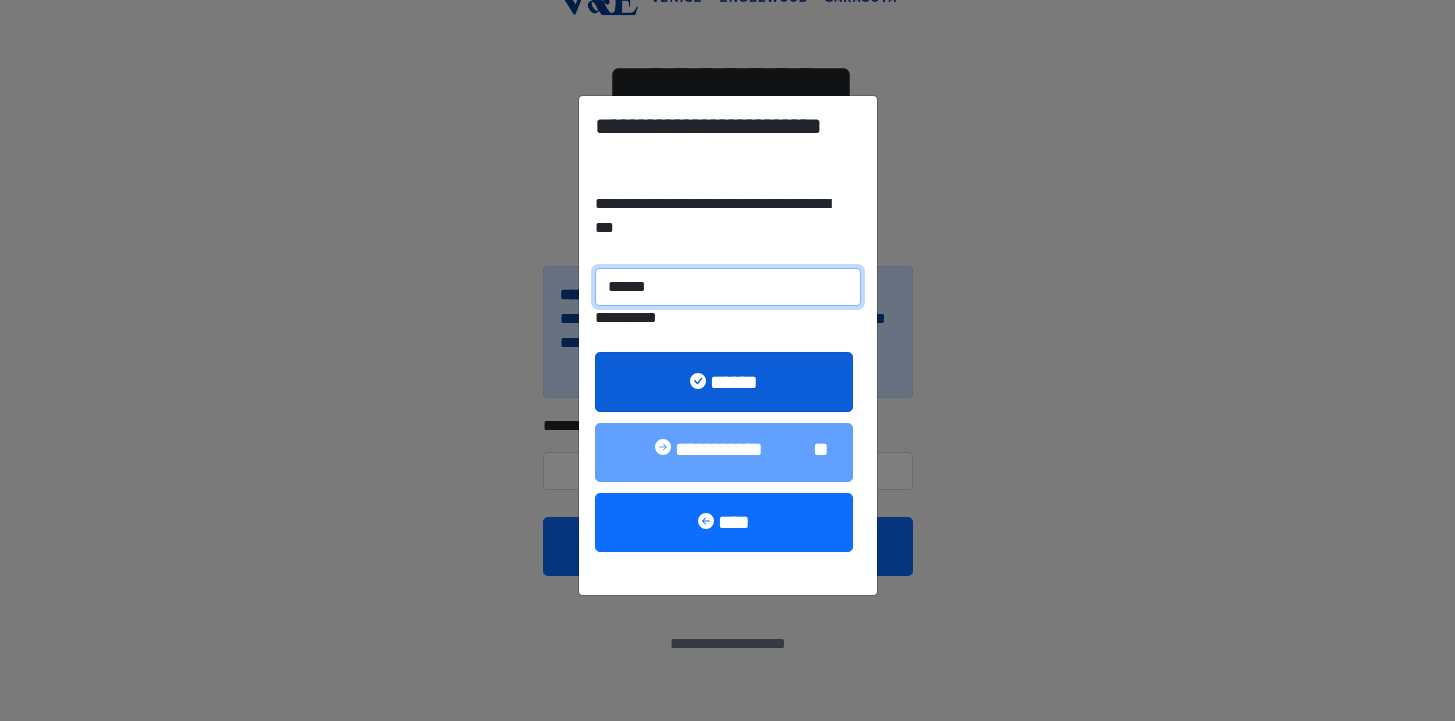 type on "******" 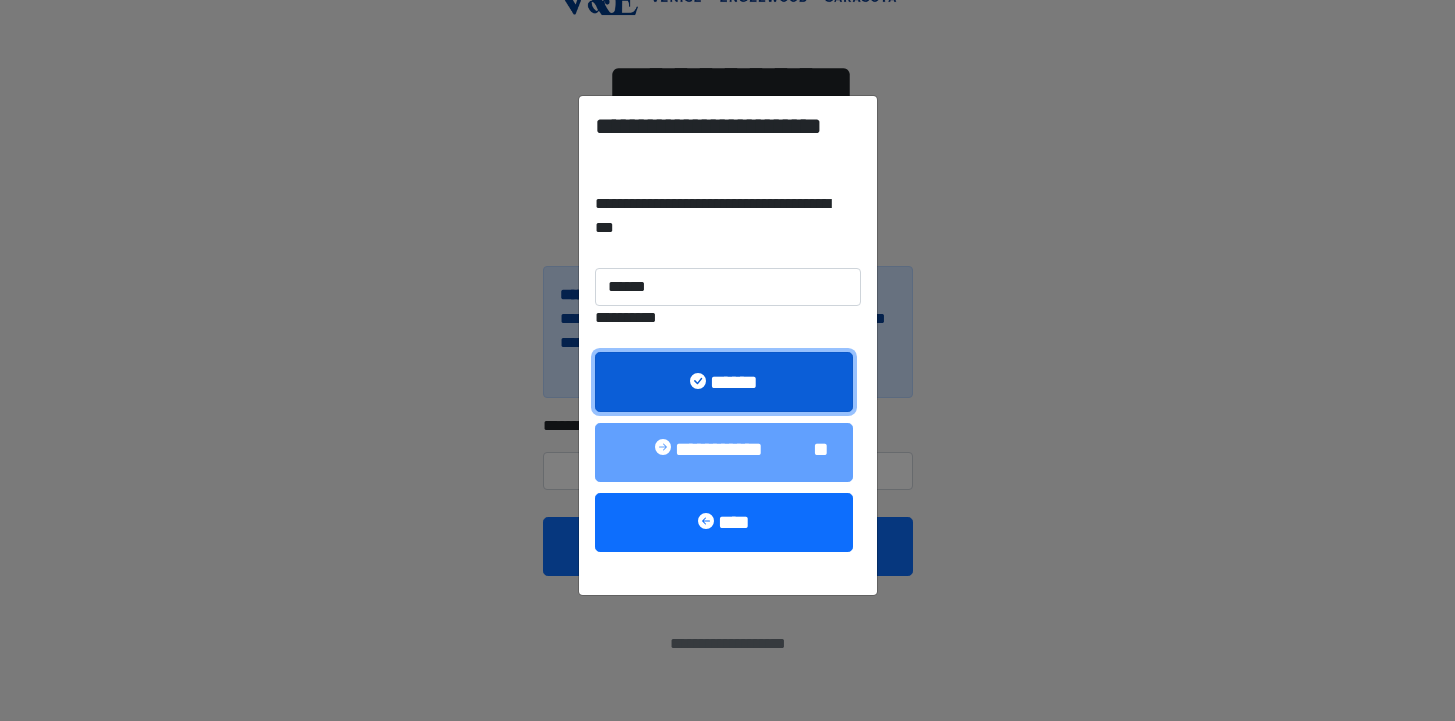 click at bounding box center (700, 383) 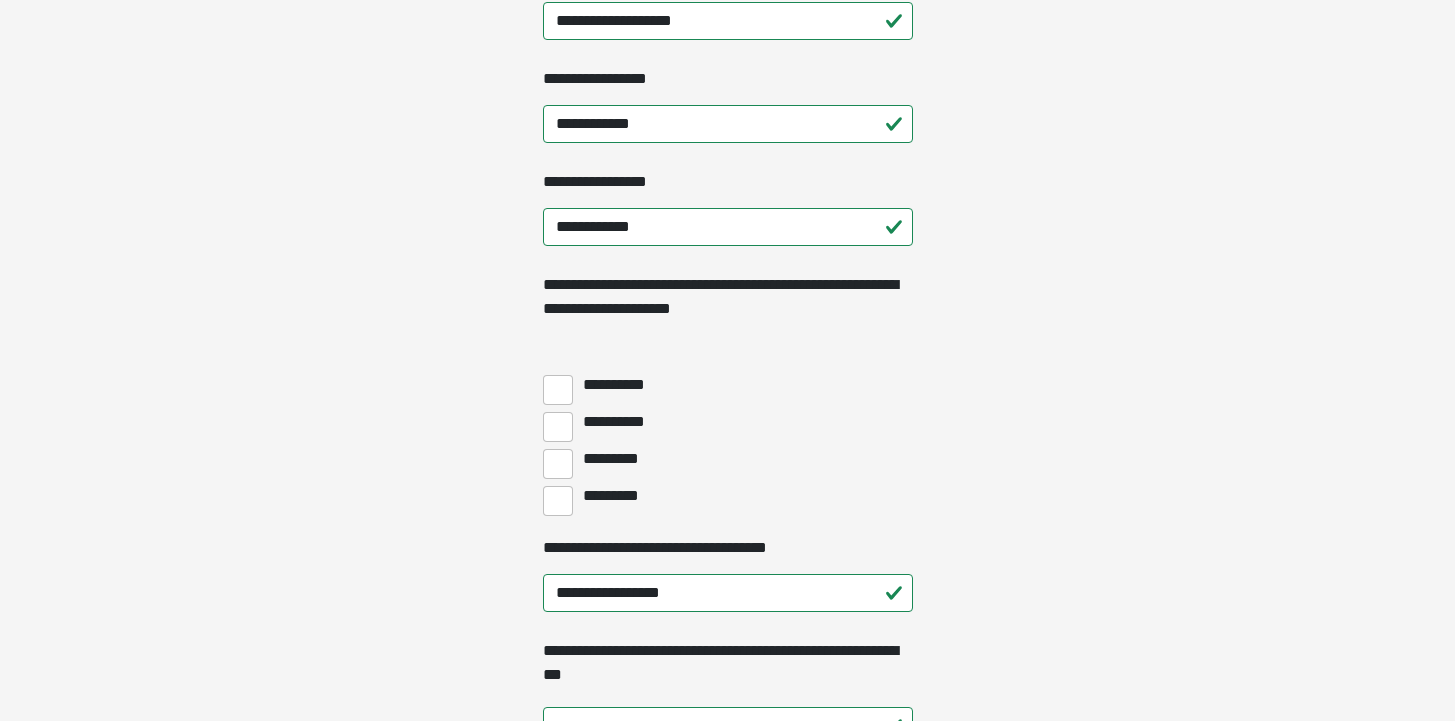 scroll, scrollTop: 1775, scrollLeft: 0, axis: vertical 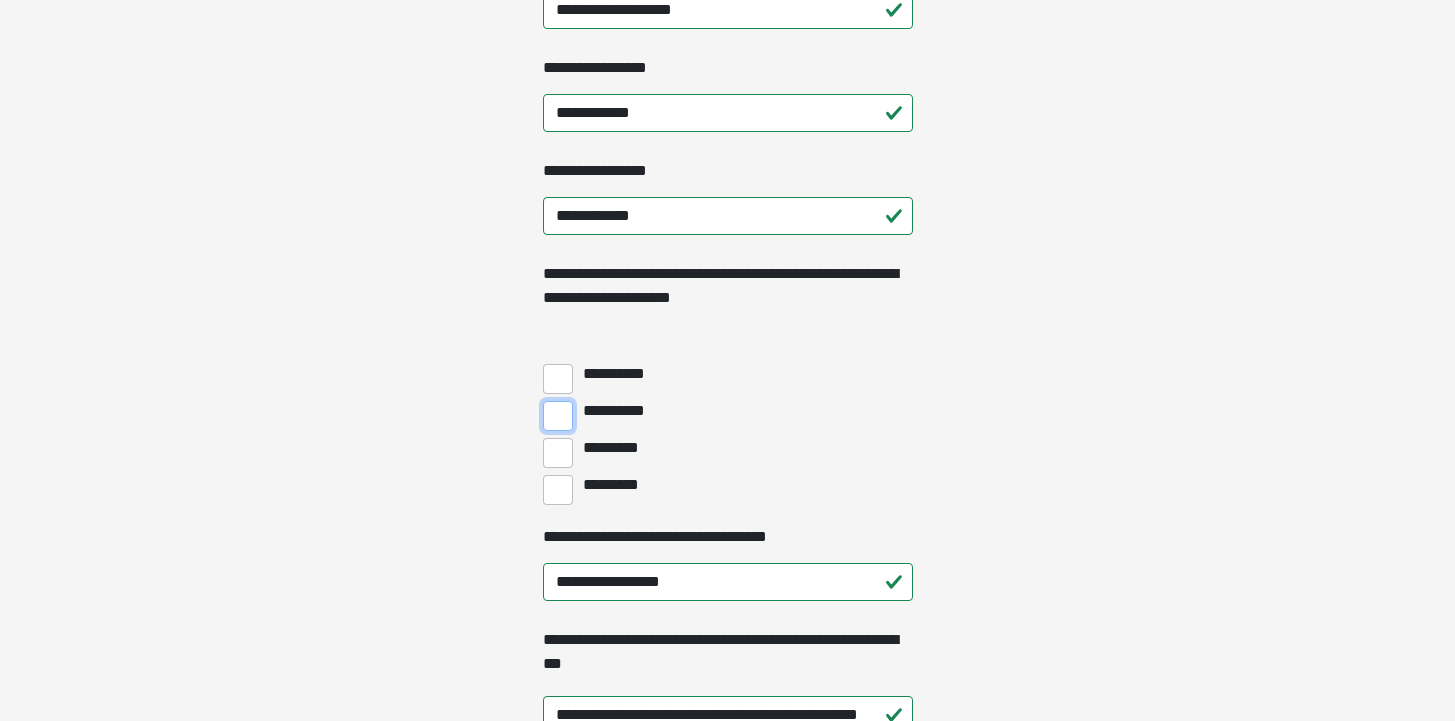 click on "**********" at bounding box center [558, 416] 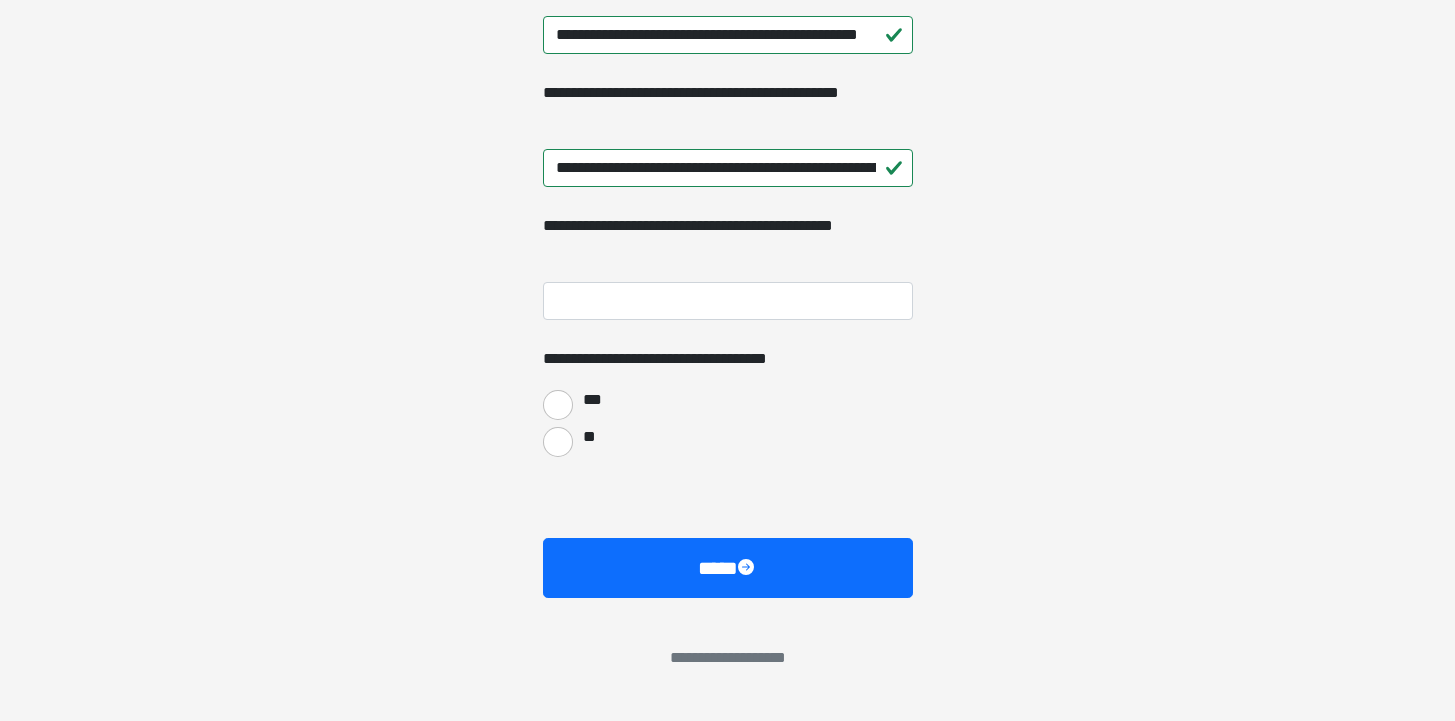 scroll, scrollTop: 2513, scrollLeft: 0, axis: vertical 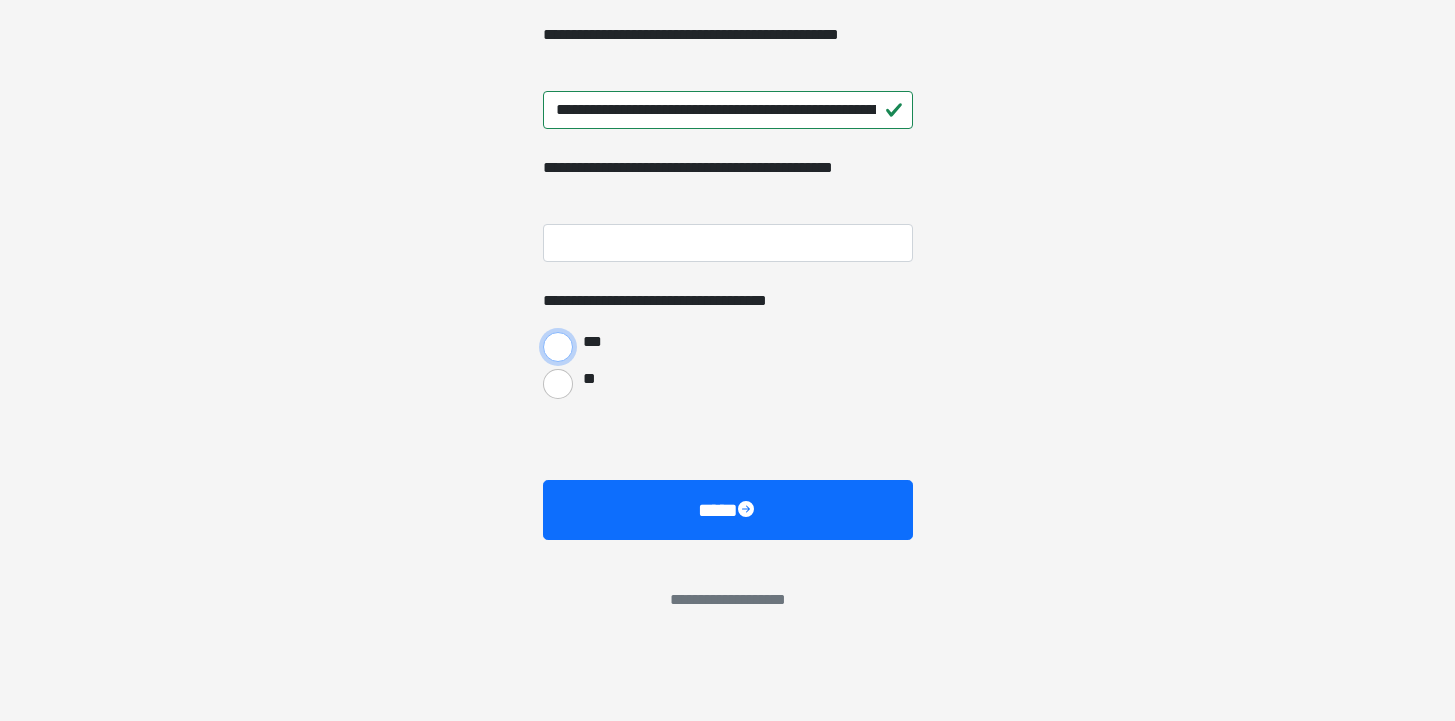 click on "***" at bounding box center (558, 347) 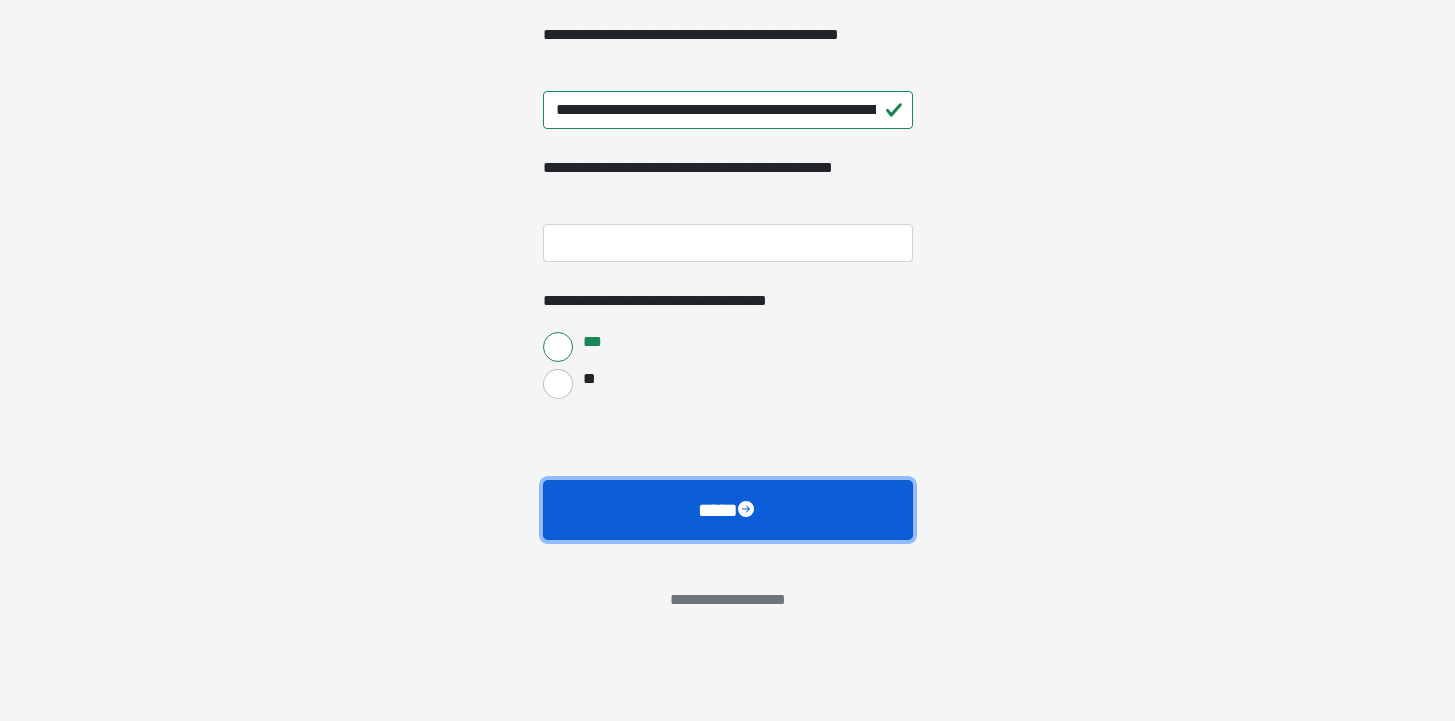 click on "****" at bounding box center (728, 510) 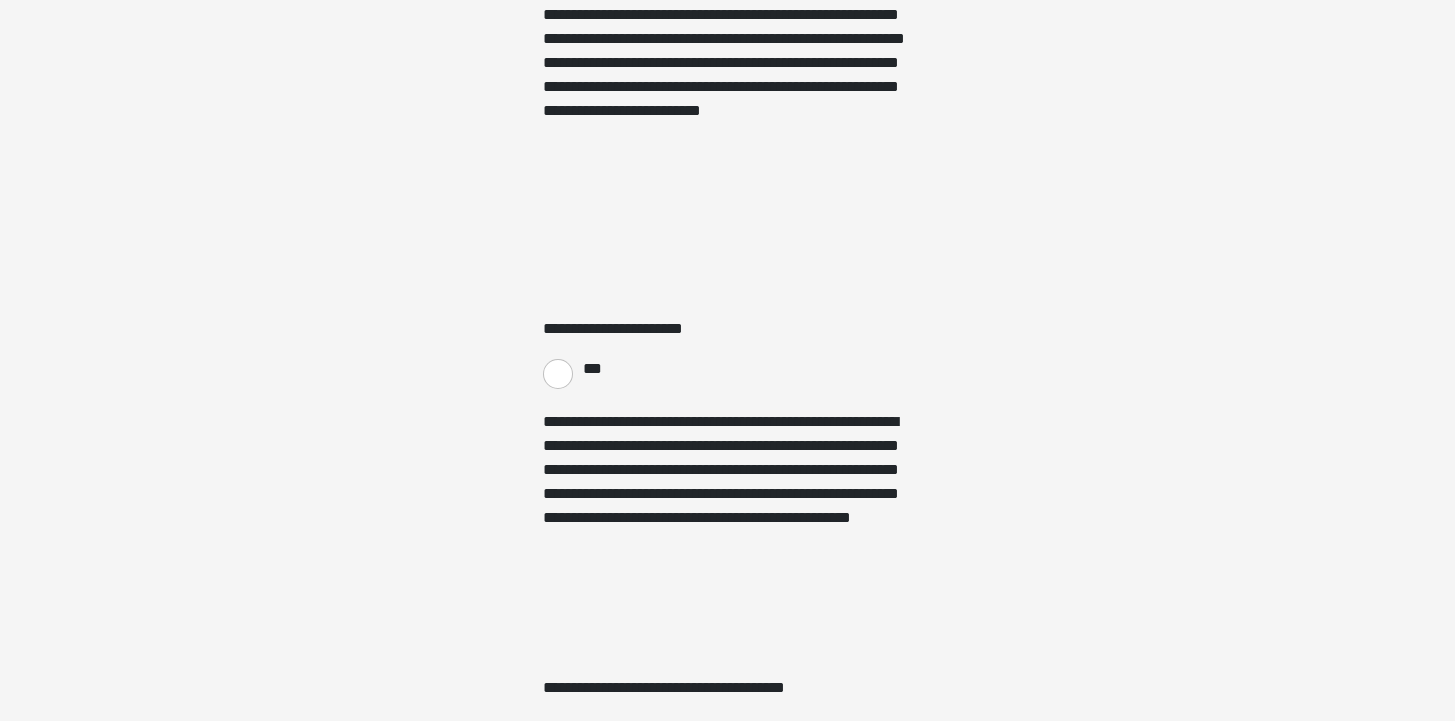 scroll, scrollTop: 587, scrollLeft: 0, axis: vertical 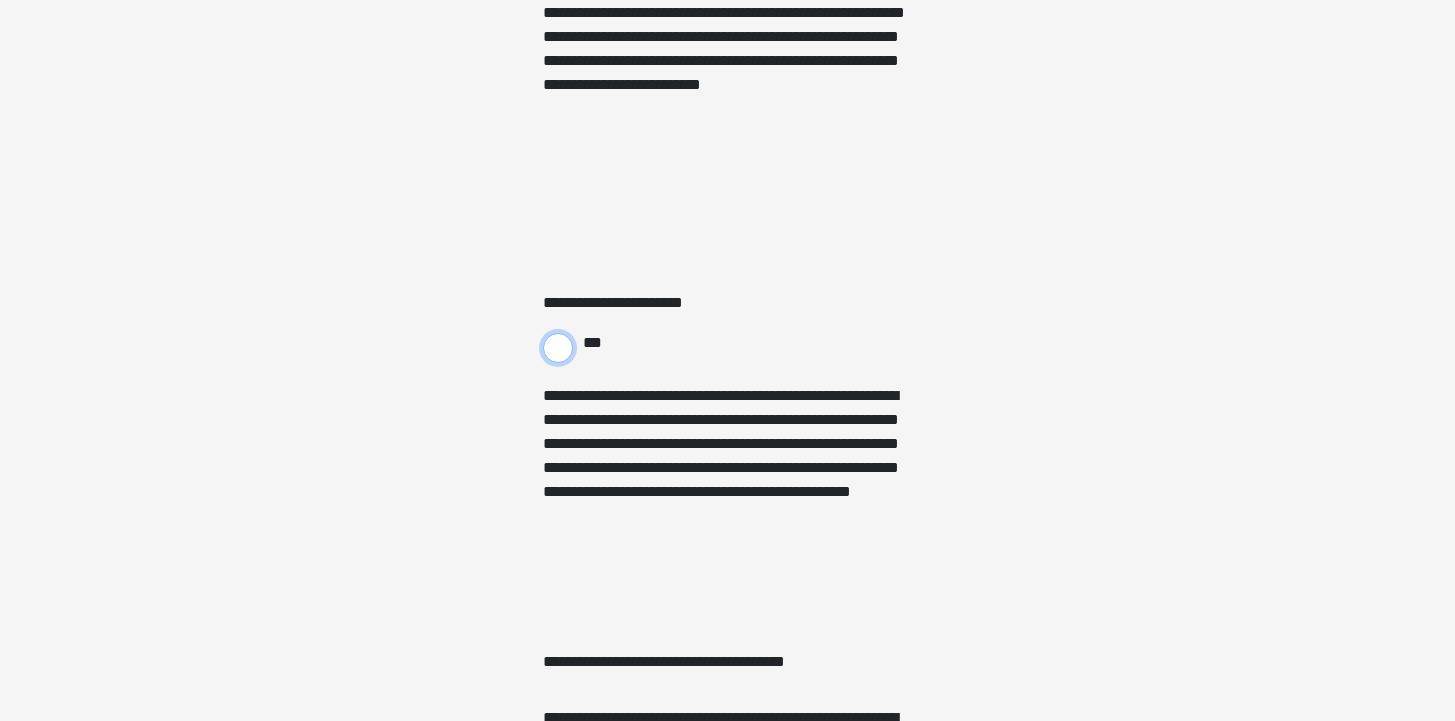click on "***" at bounding box center (558, 348) 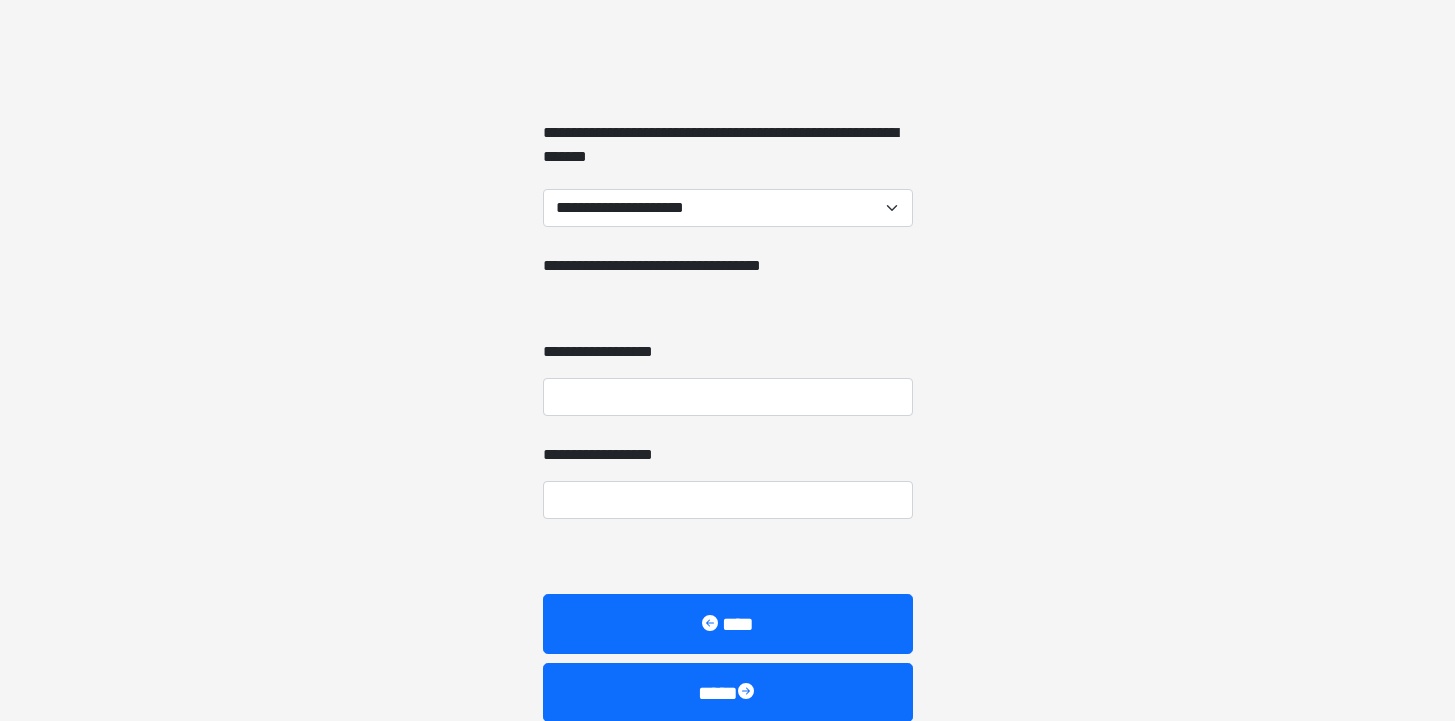 scroll, scrollTop: 3149, scrollLeft: 0, axis: vertical 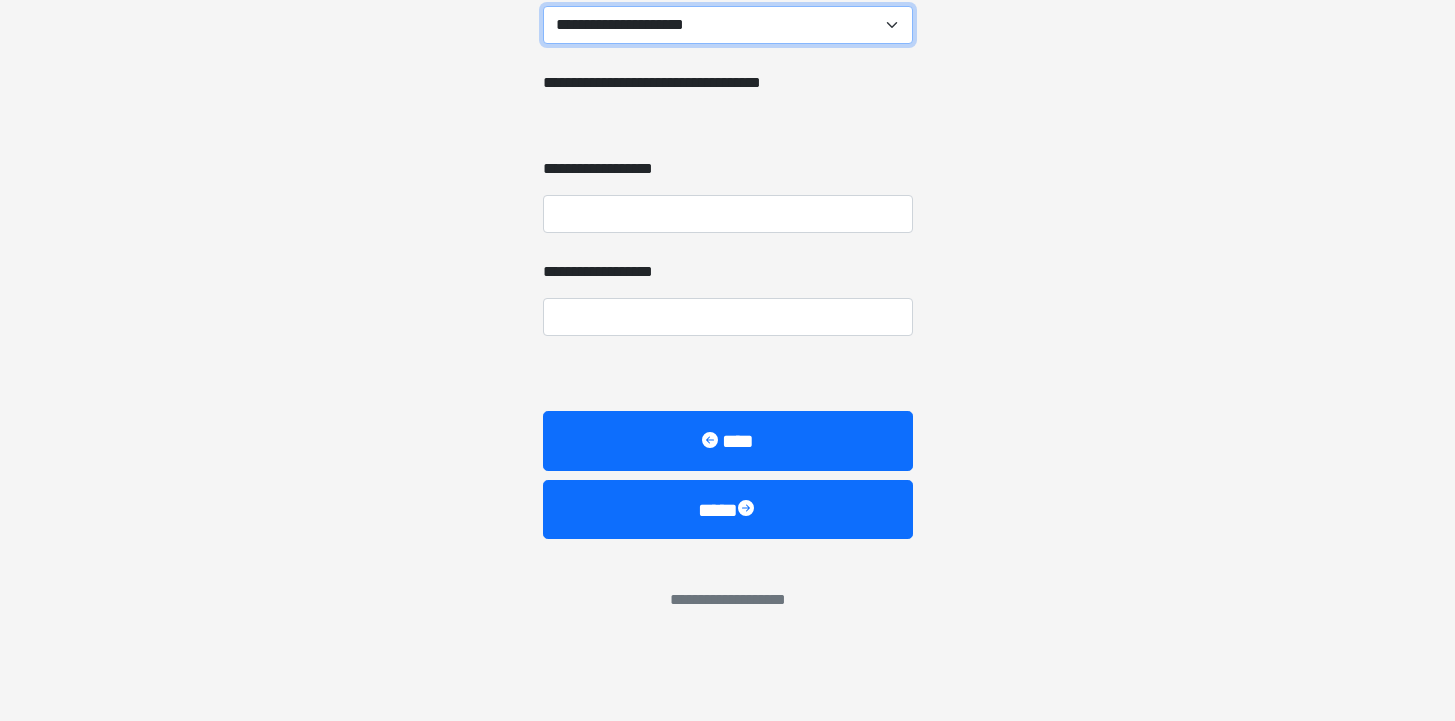 click on "**********" at bounding box center (728, 25) 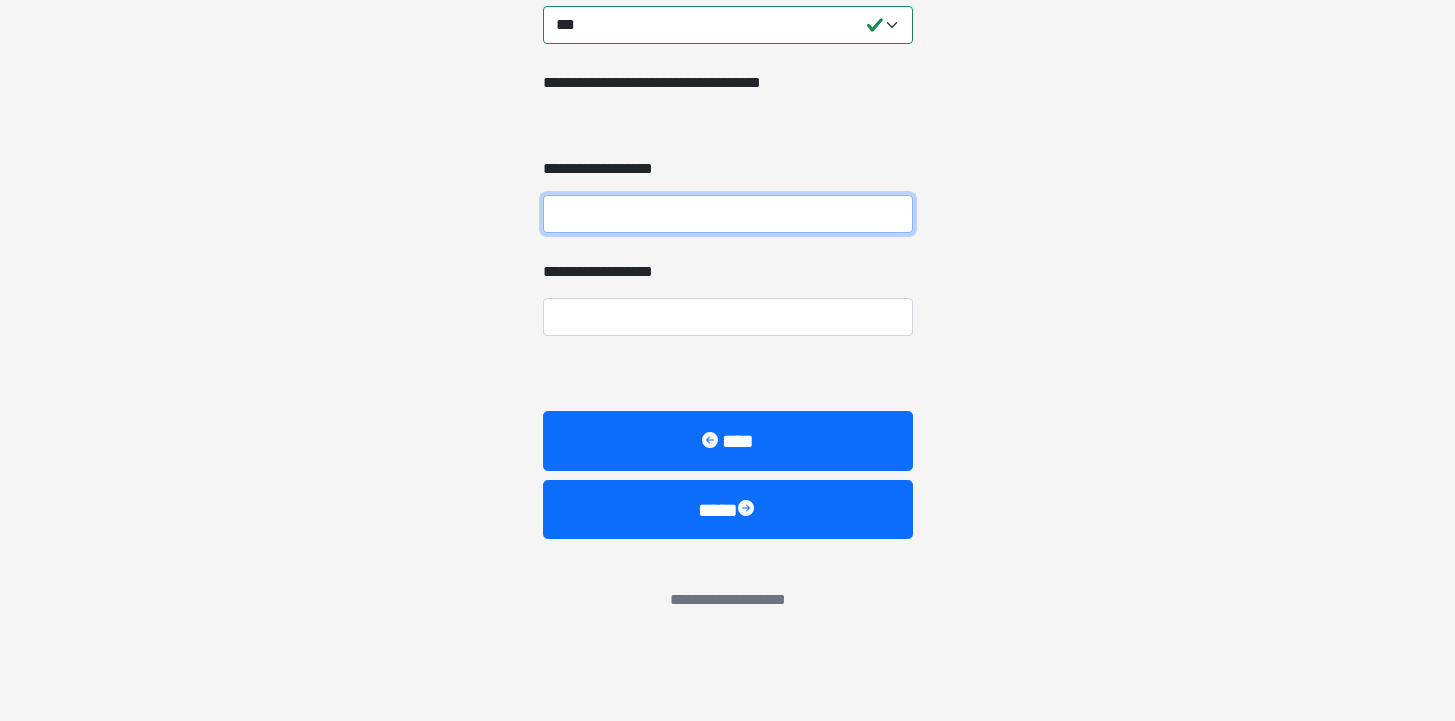click on "**********" at bounding box center (728, 214) 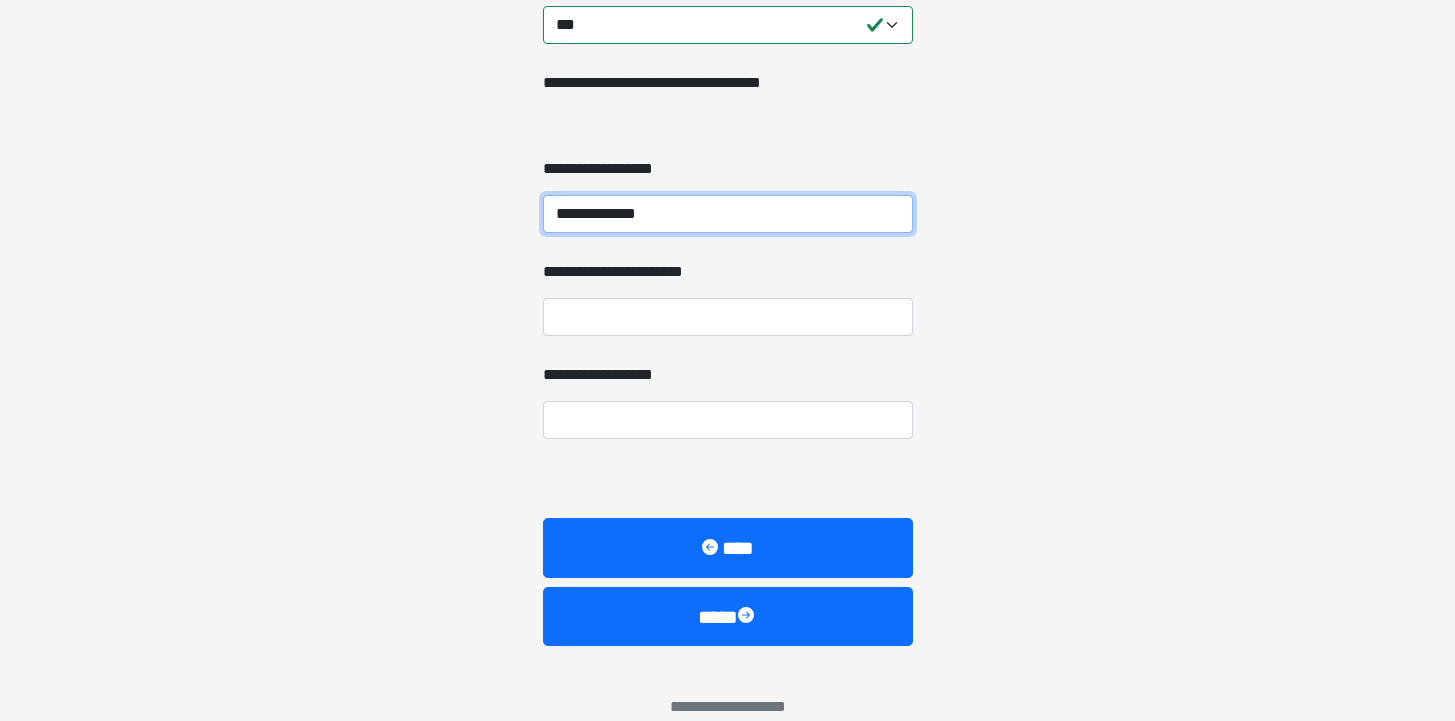 type on "**********" 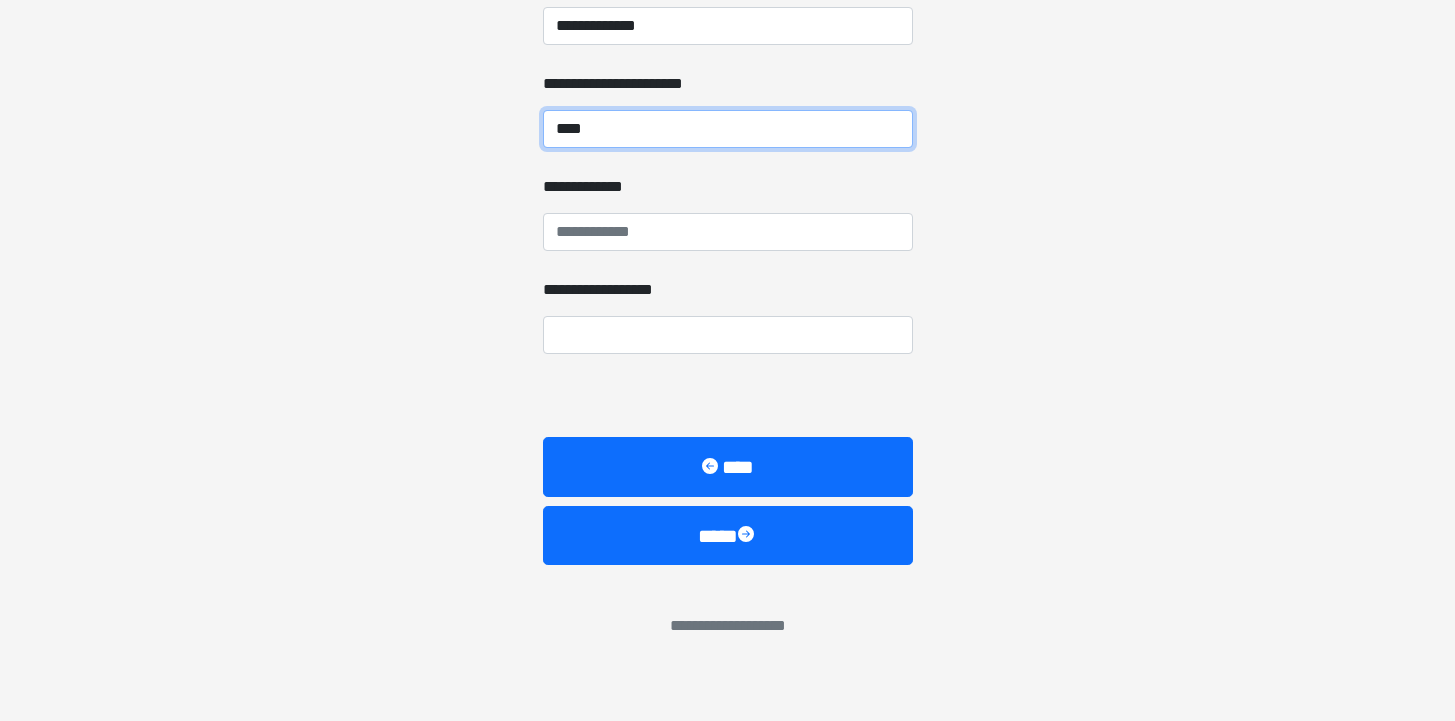 scroll, scrollTop: 3363, scrollLeft: 0, axis: vertical 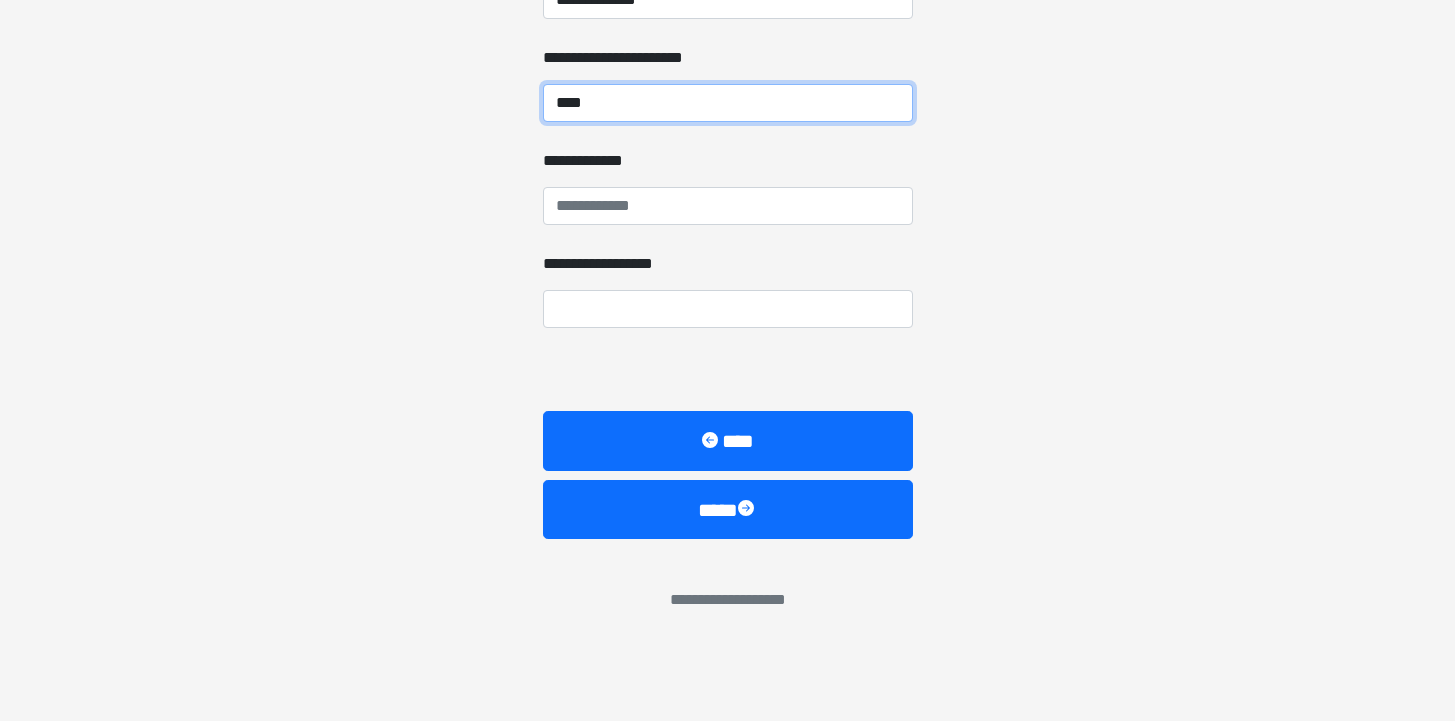 type on "****" 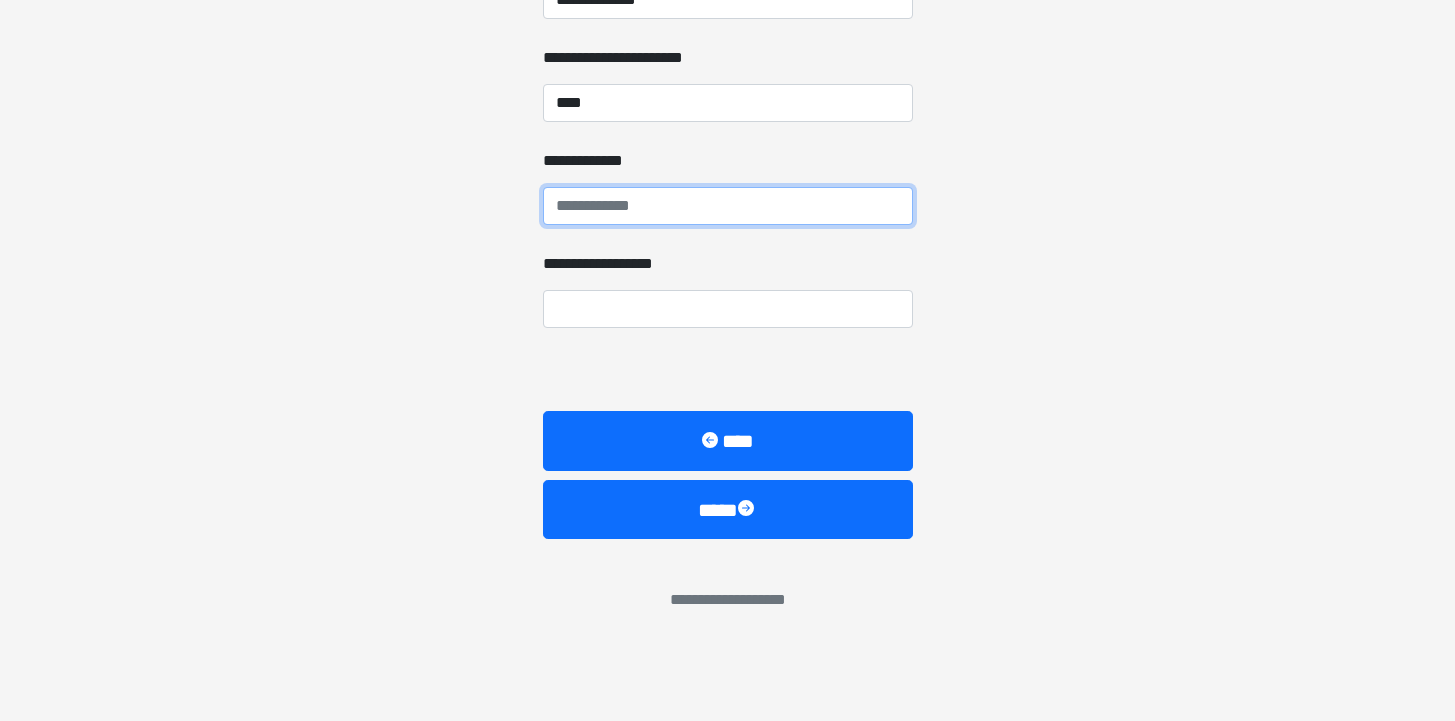 click on "**********" at bounding box center (728, 206) 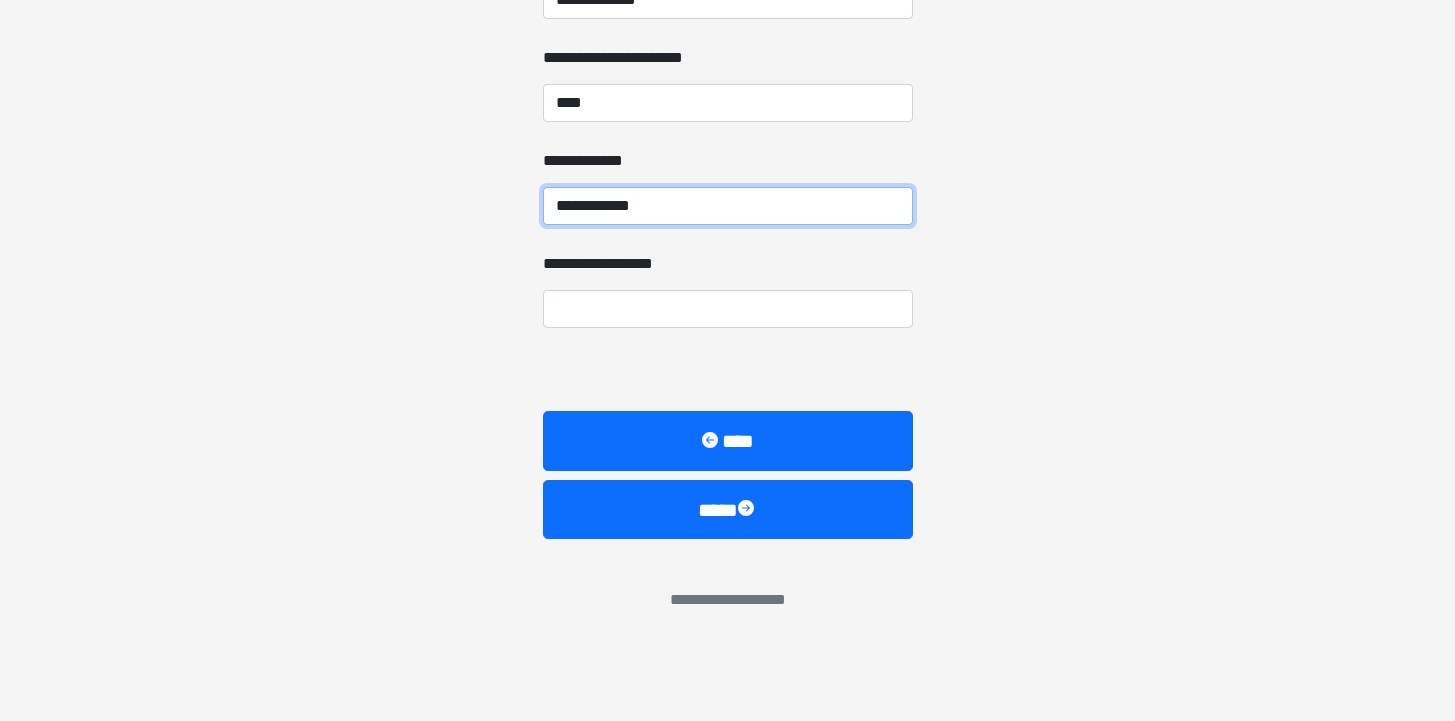 type on "**********" 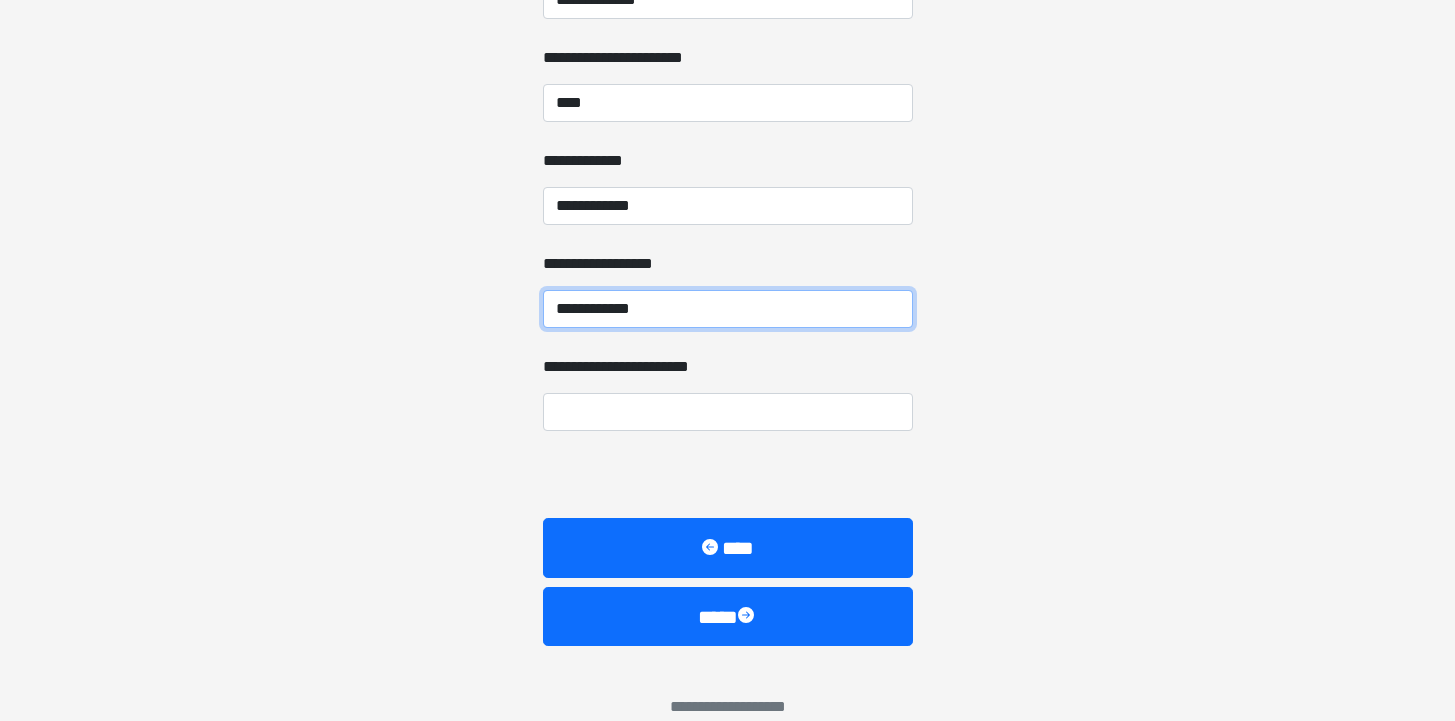 type on "**********" 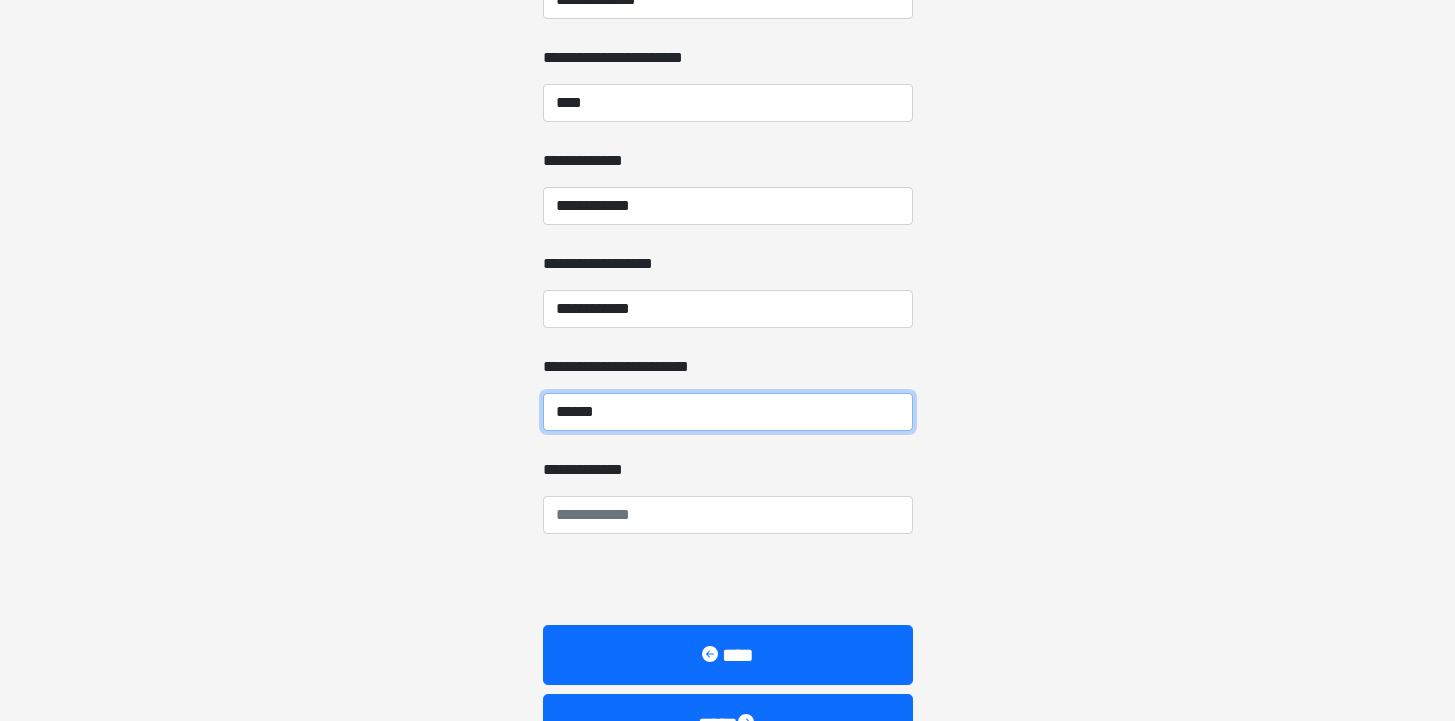 type on "******" 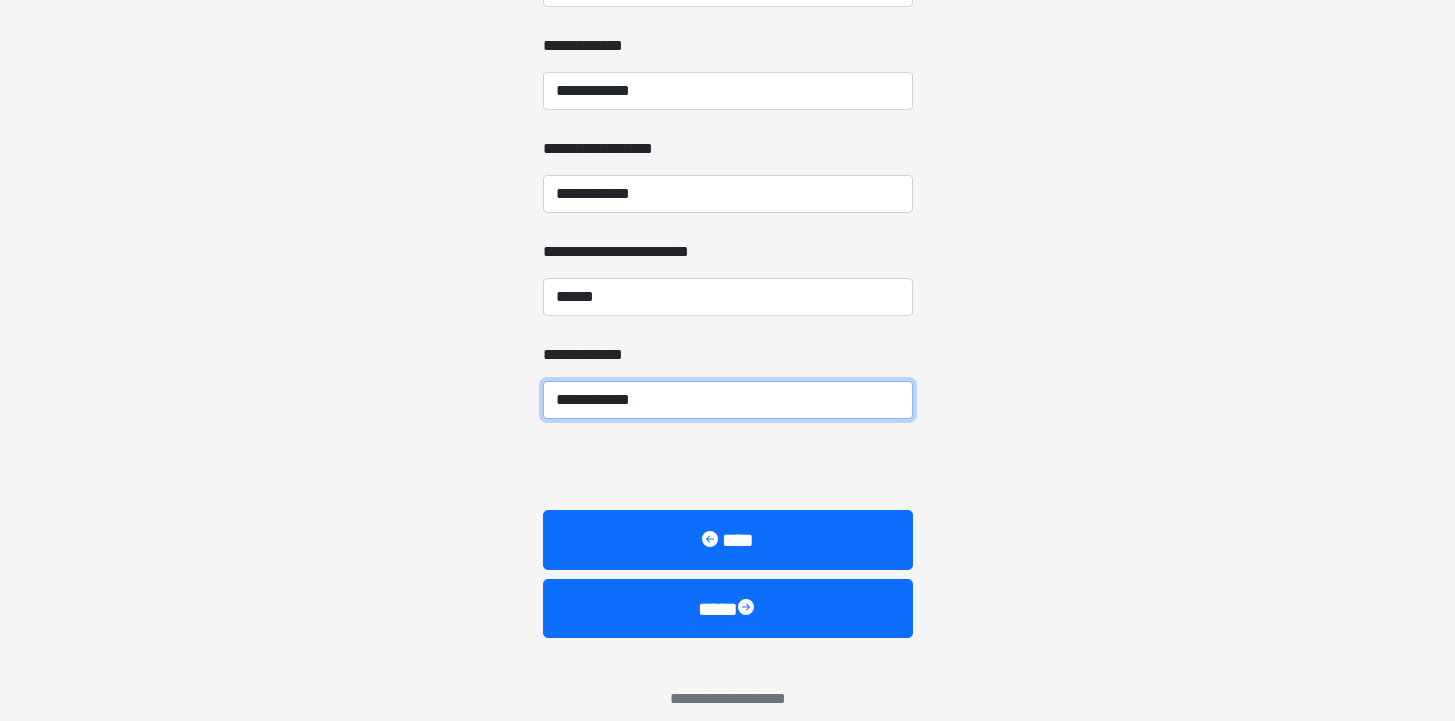 scroll, scrollTop: 3561, scrollLeft: 0, axis: vertical 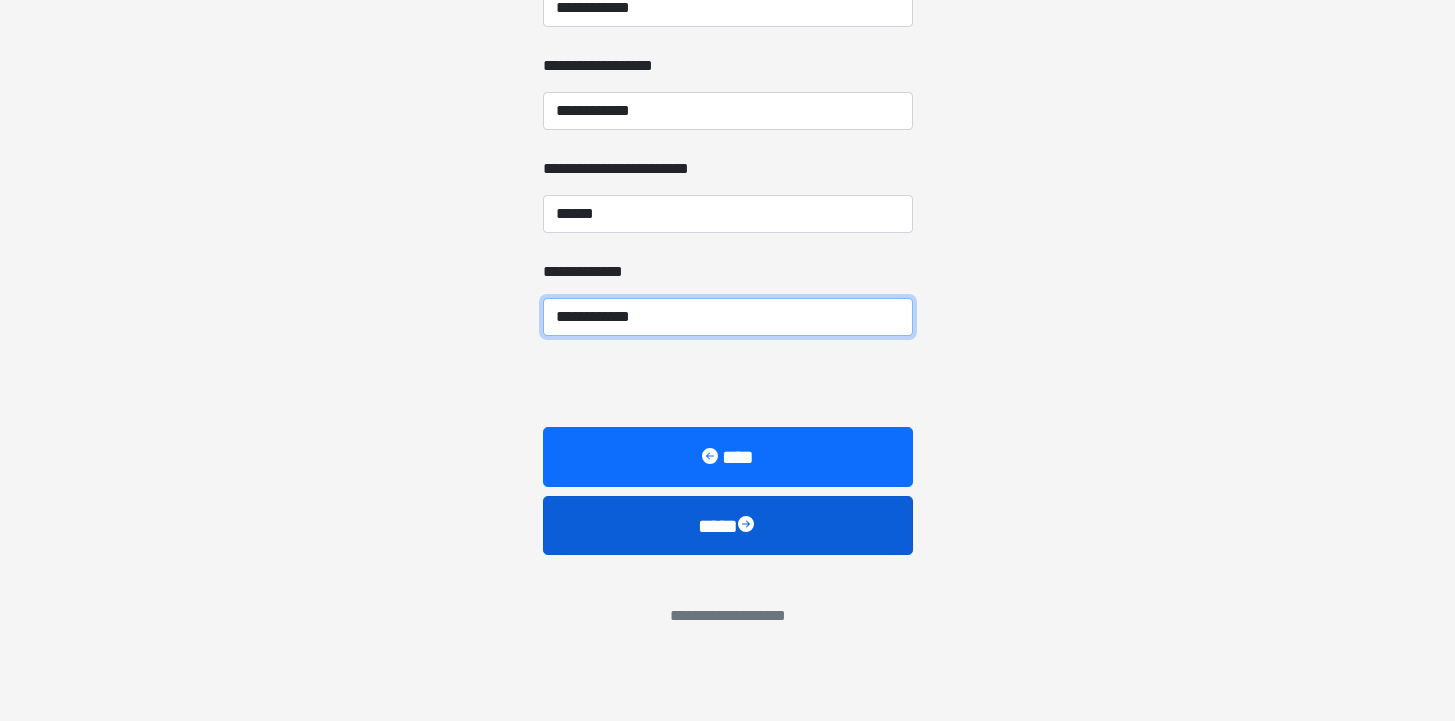 type on "**********" 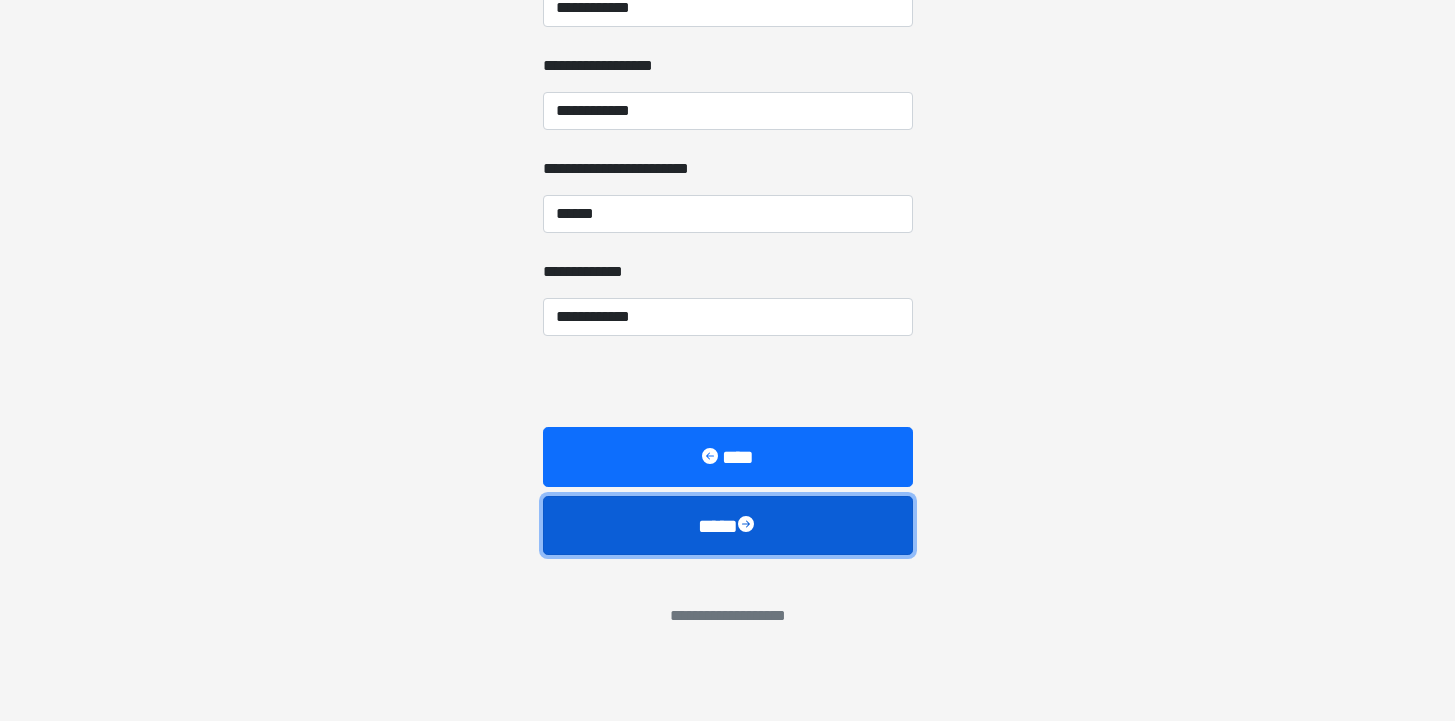 click at bounding box center [748, 526] 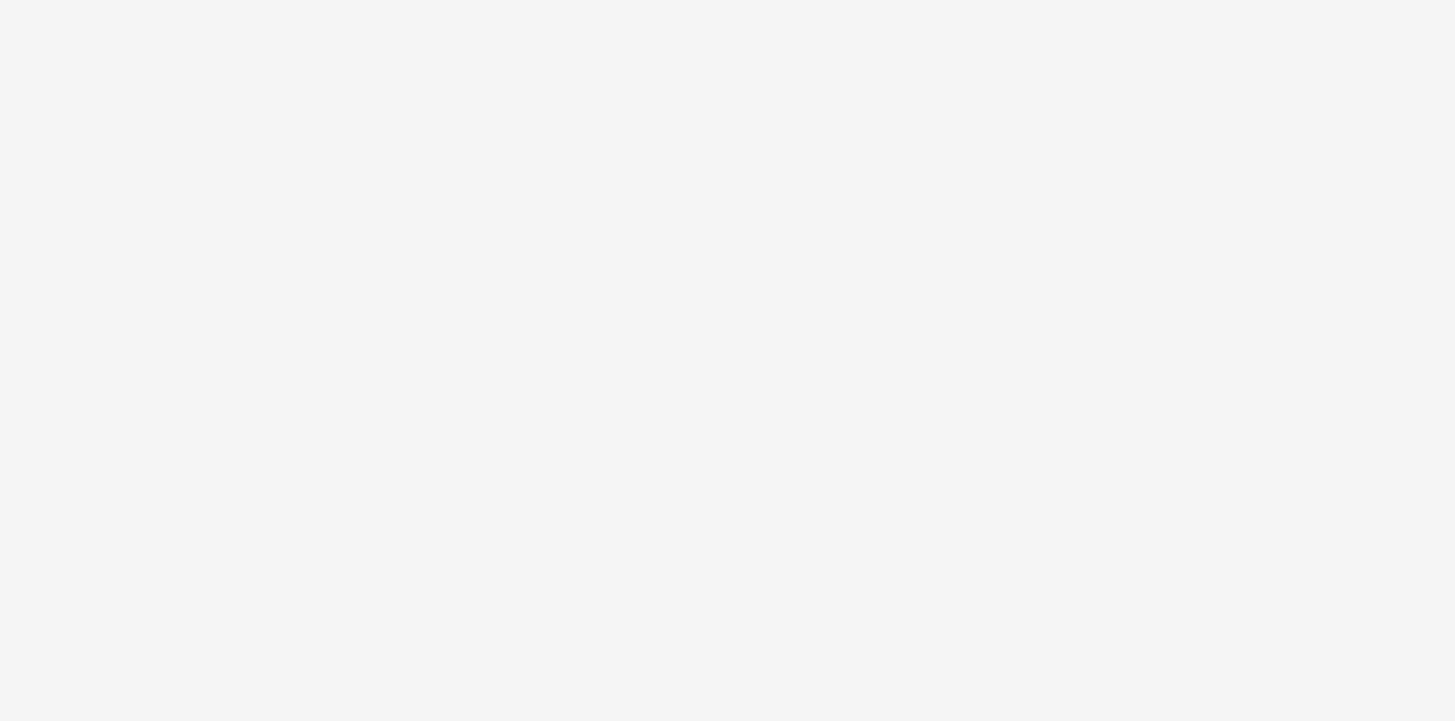 scroll, scrollTop: 5981, scrollLeft: 0, axis: vertical 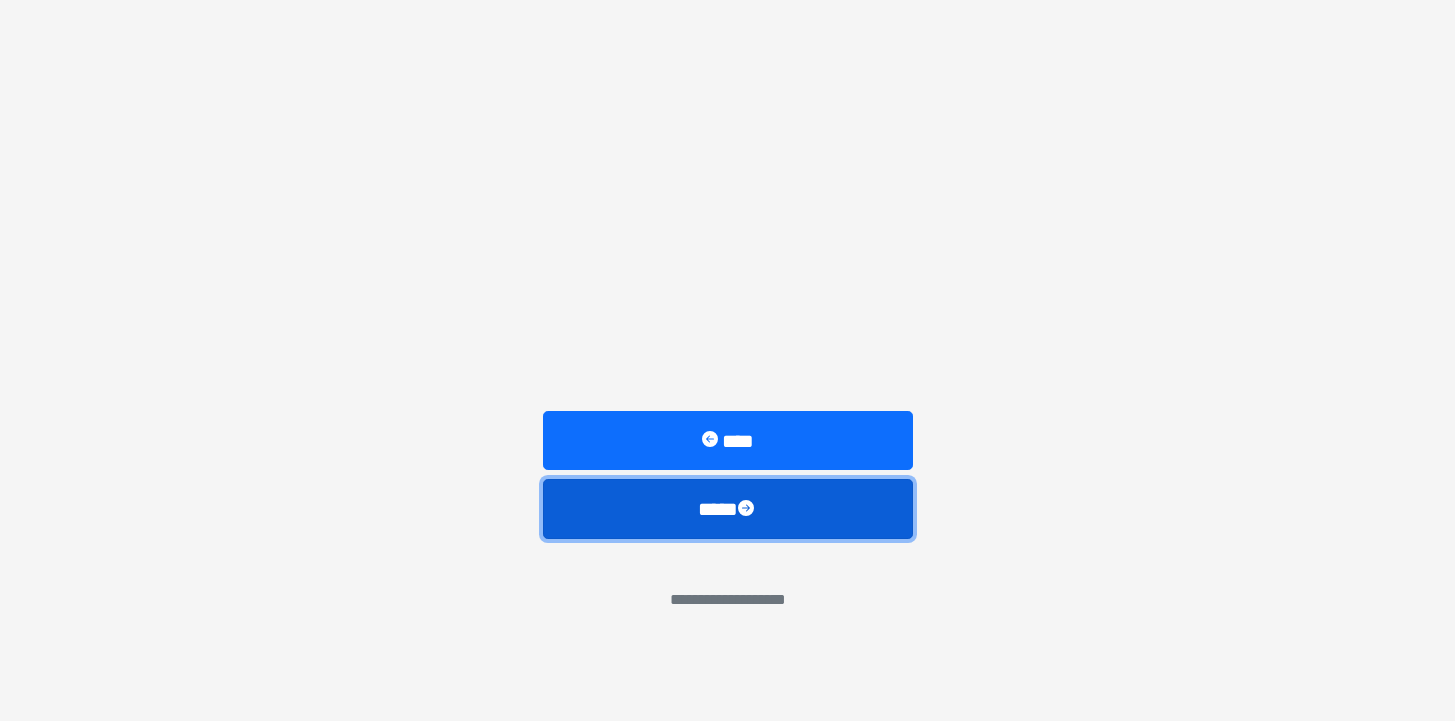 click on "****" at bounding box center (728, 509) 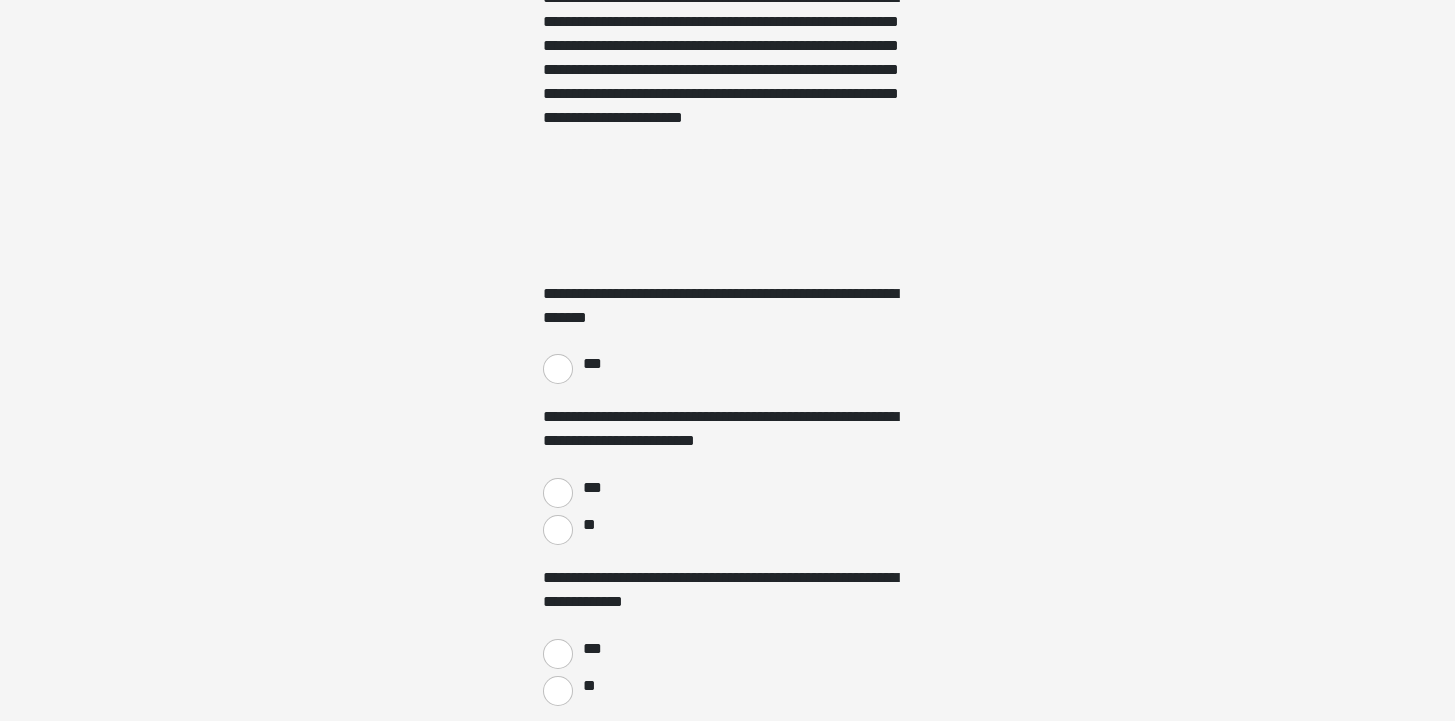 scroll, scrollTop: 1818, scrollLeft: 0, axis: vertical 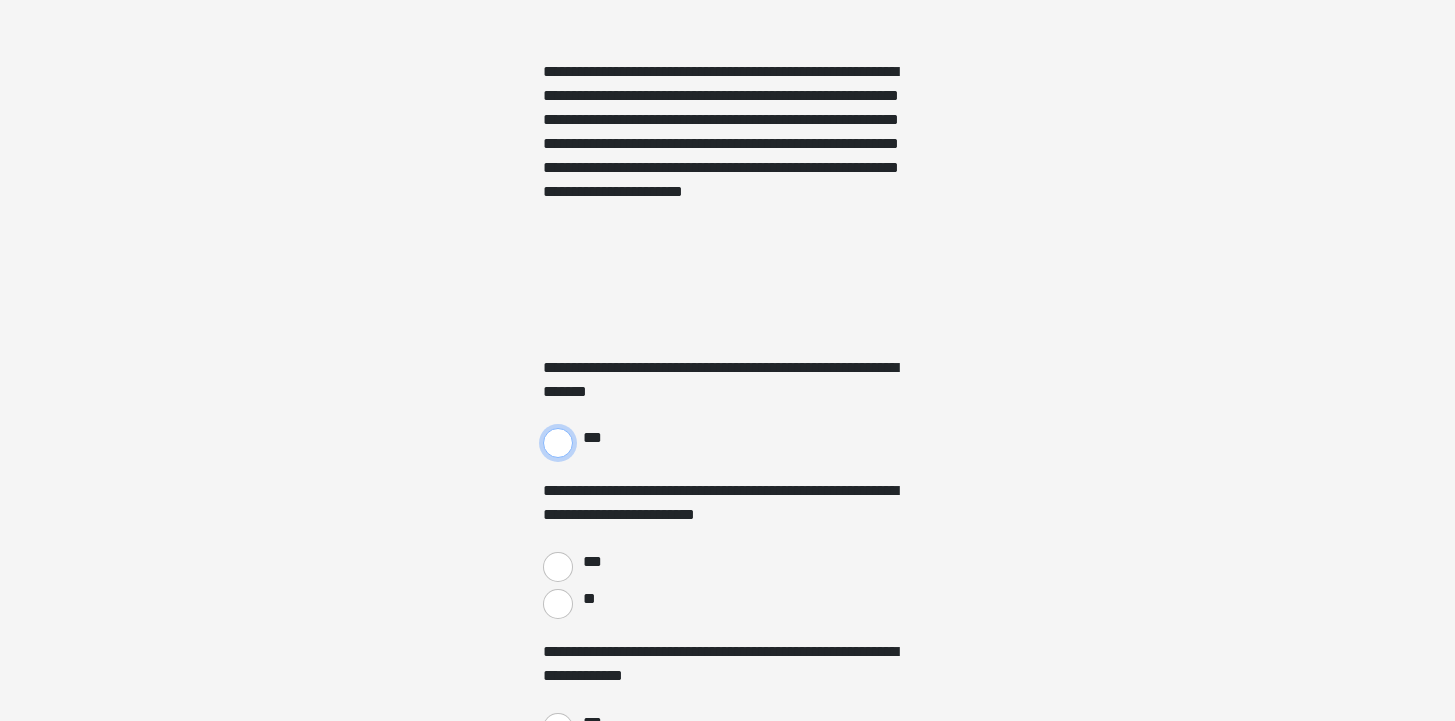 click on "***" at bounding box center (558, 443) 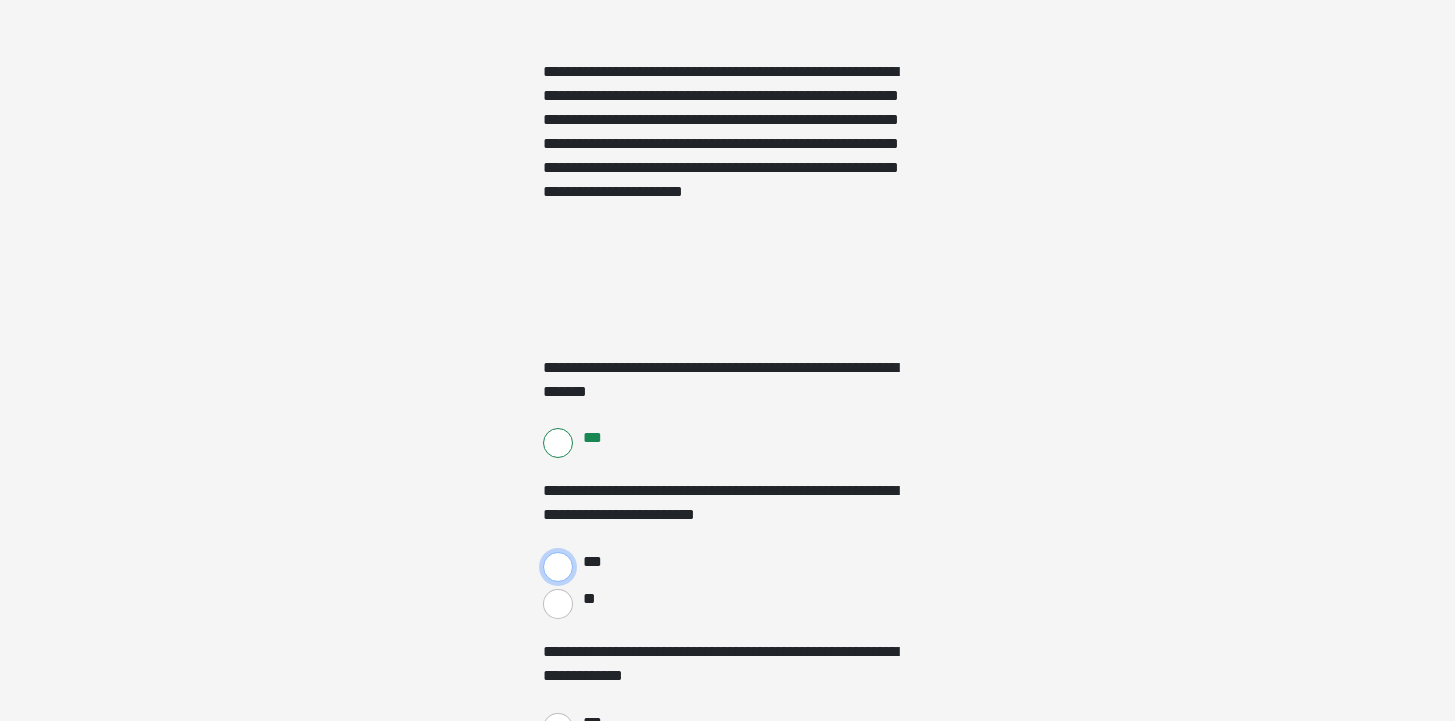 click on "***" at bounding box center [558, 567] 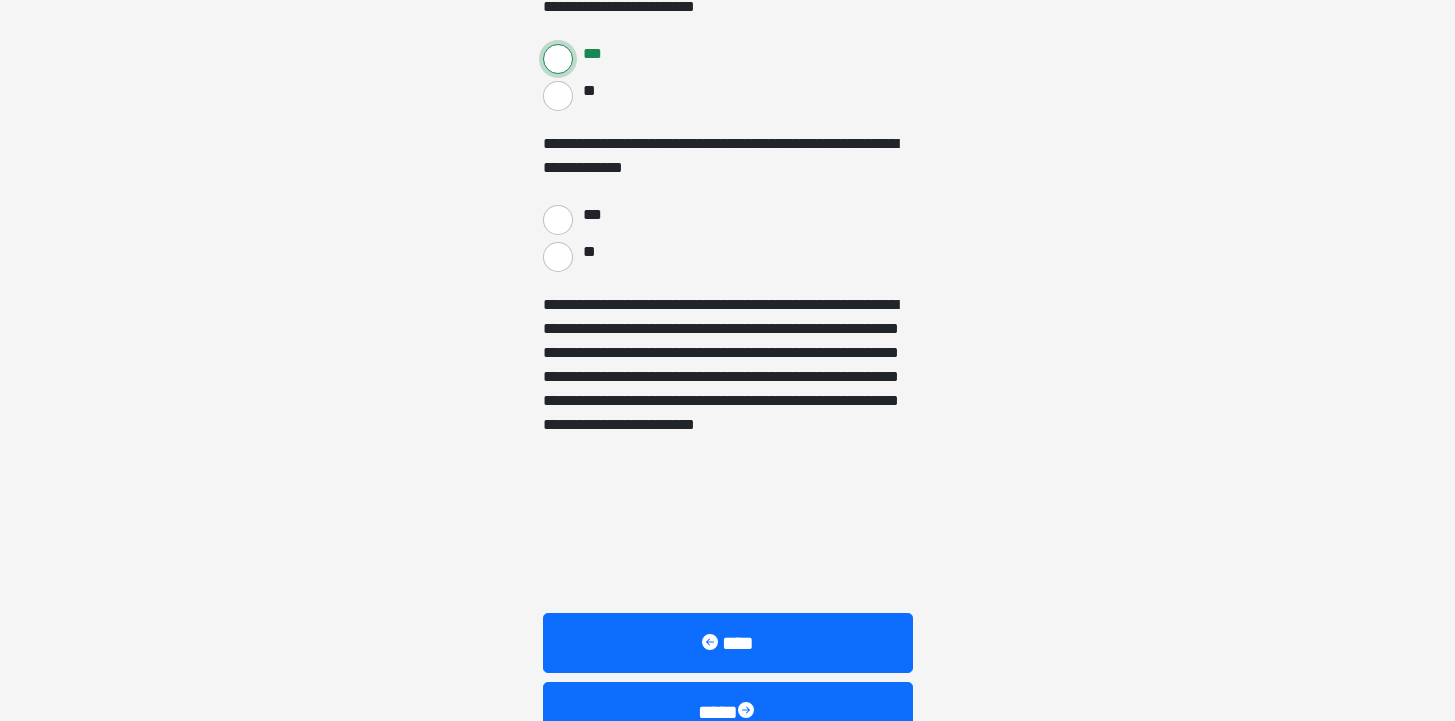 scroll, scrollTop: 2362, scrollLeft: 0, axis: vertical 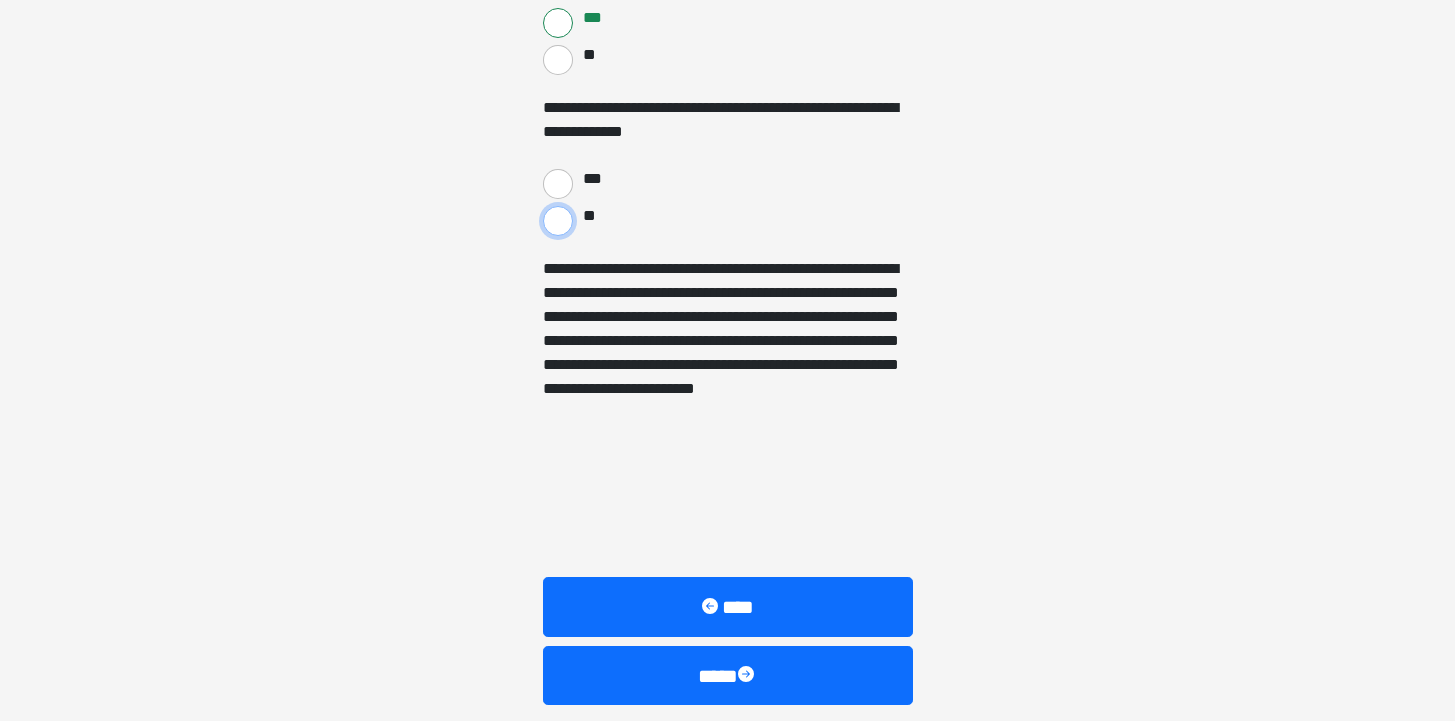 click on "**" at bounding box center [558, 221] 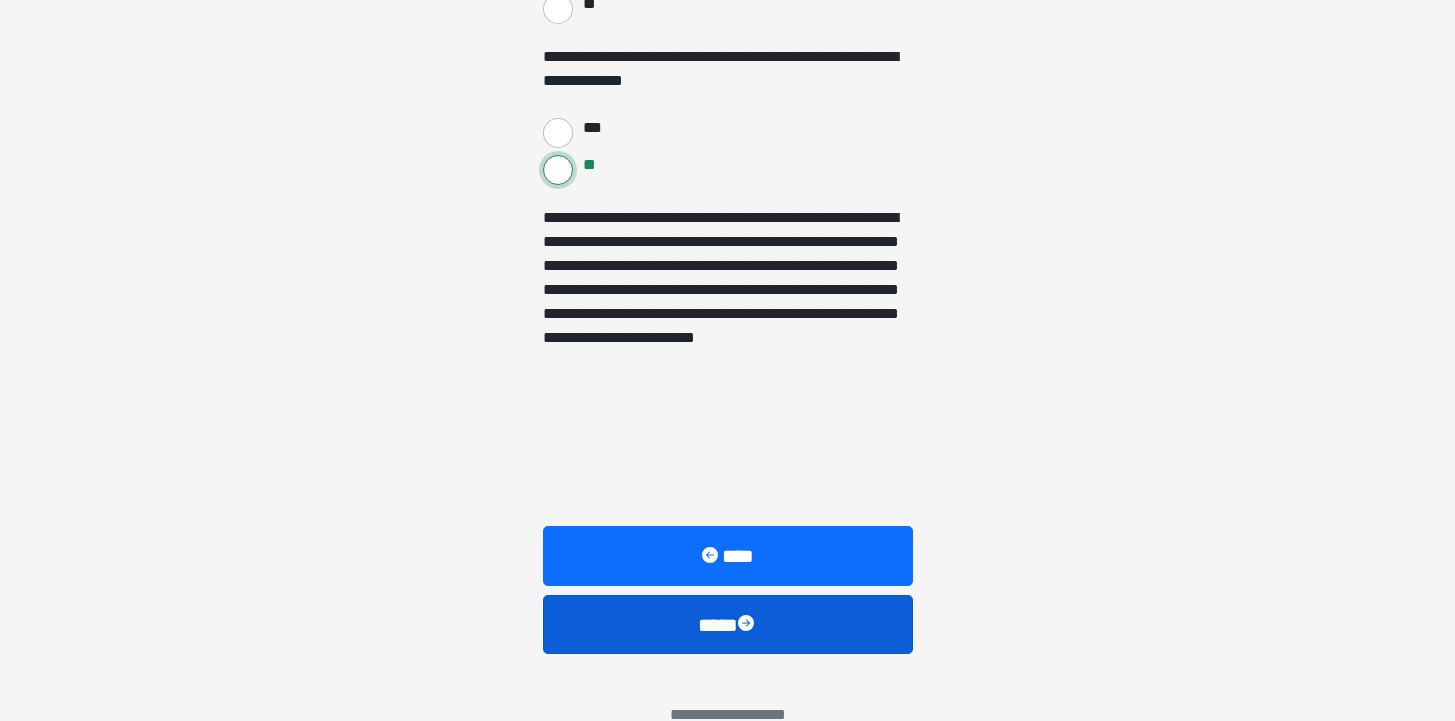 scroll, scrollTop: 2528, scrollLeft: 0, axis: vertical 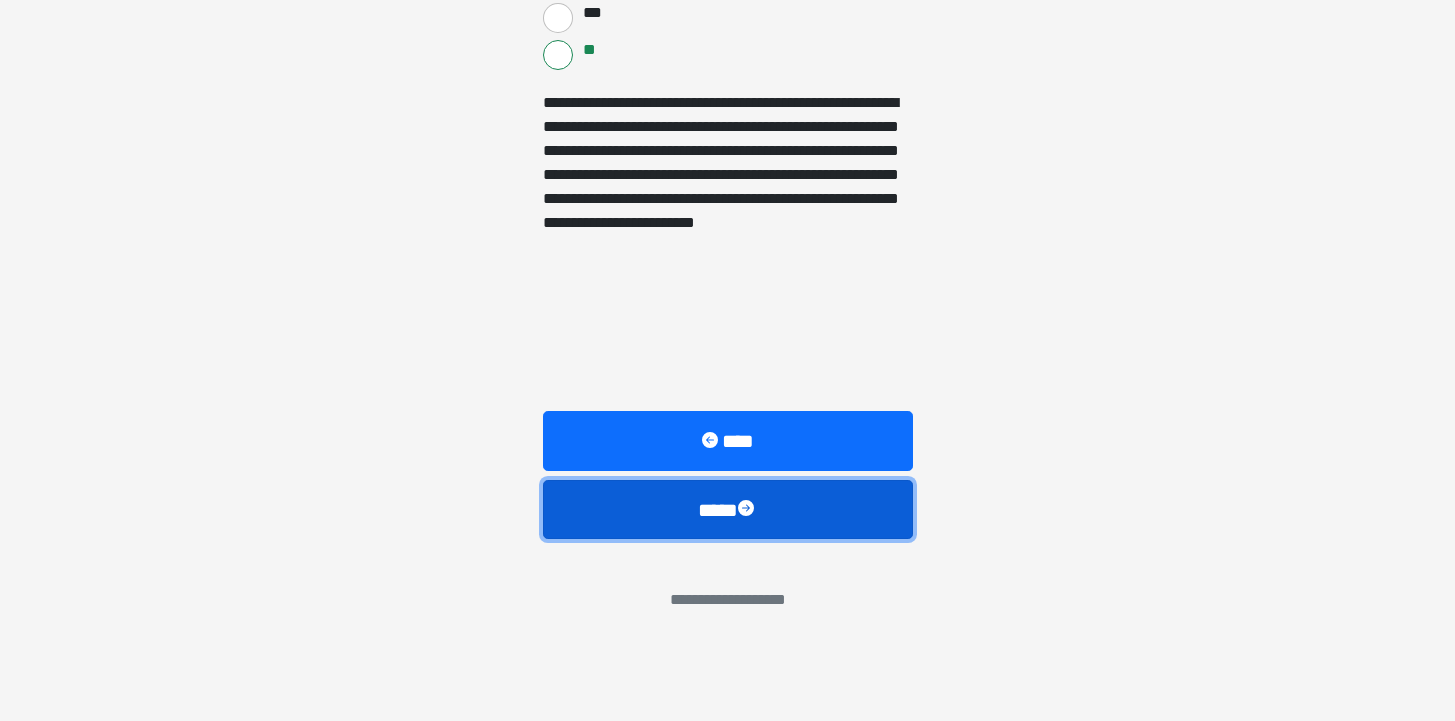 click on "****" at bounding box center (728, 510) 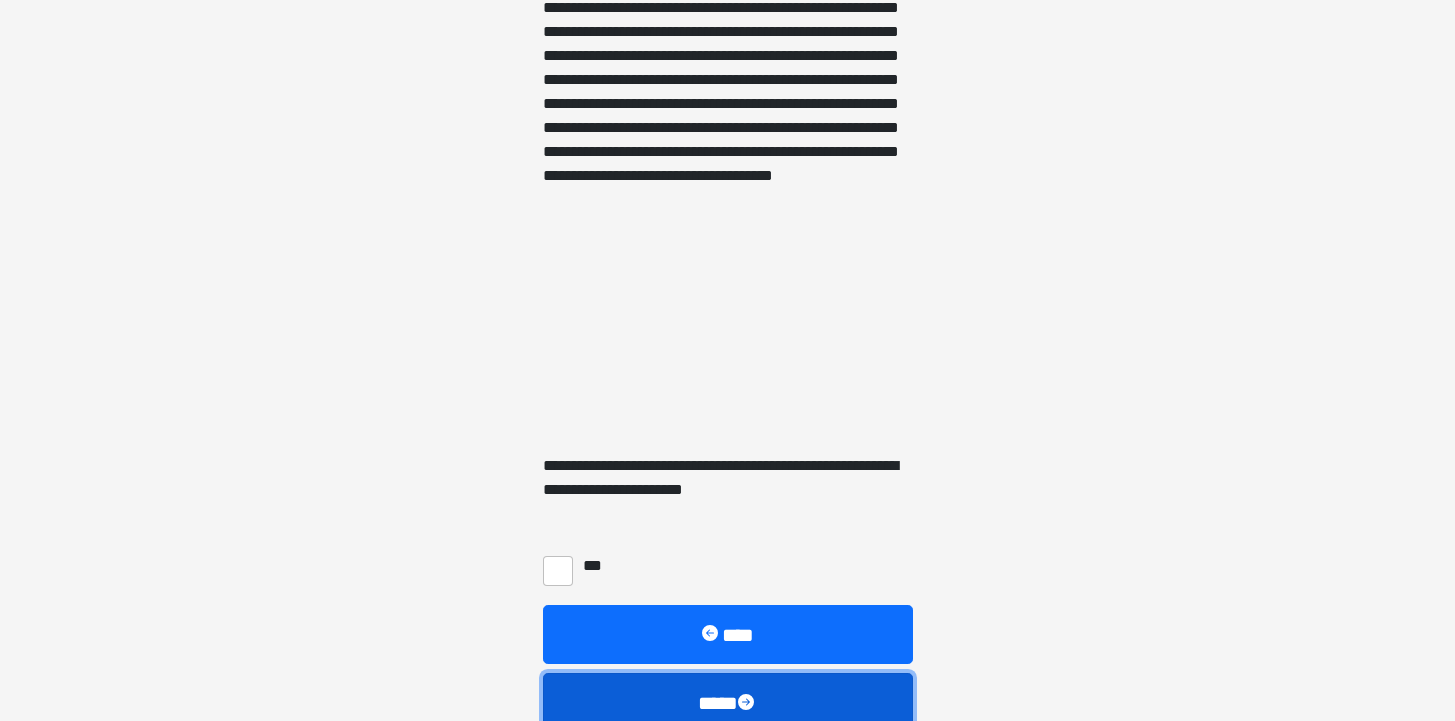 scroll, scrollTop: 1536, scrollLeft: 0, axis: vertical 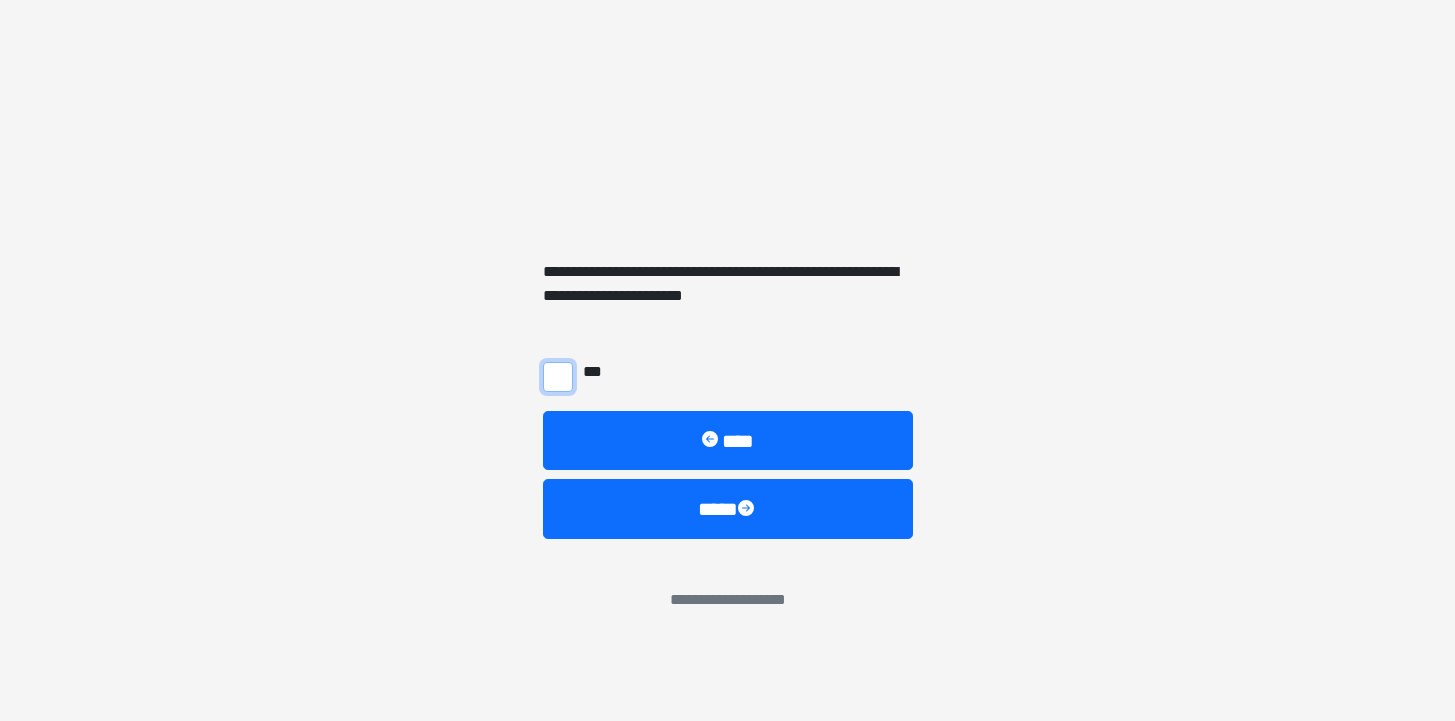 click on "***" at bounding box center [558, 377] 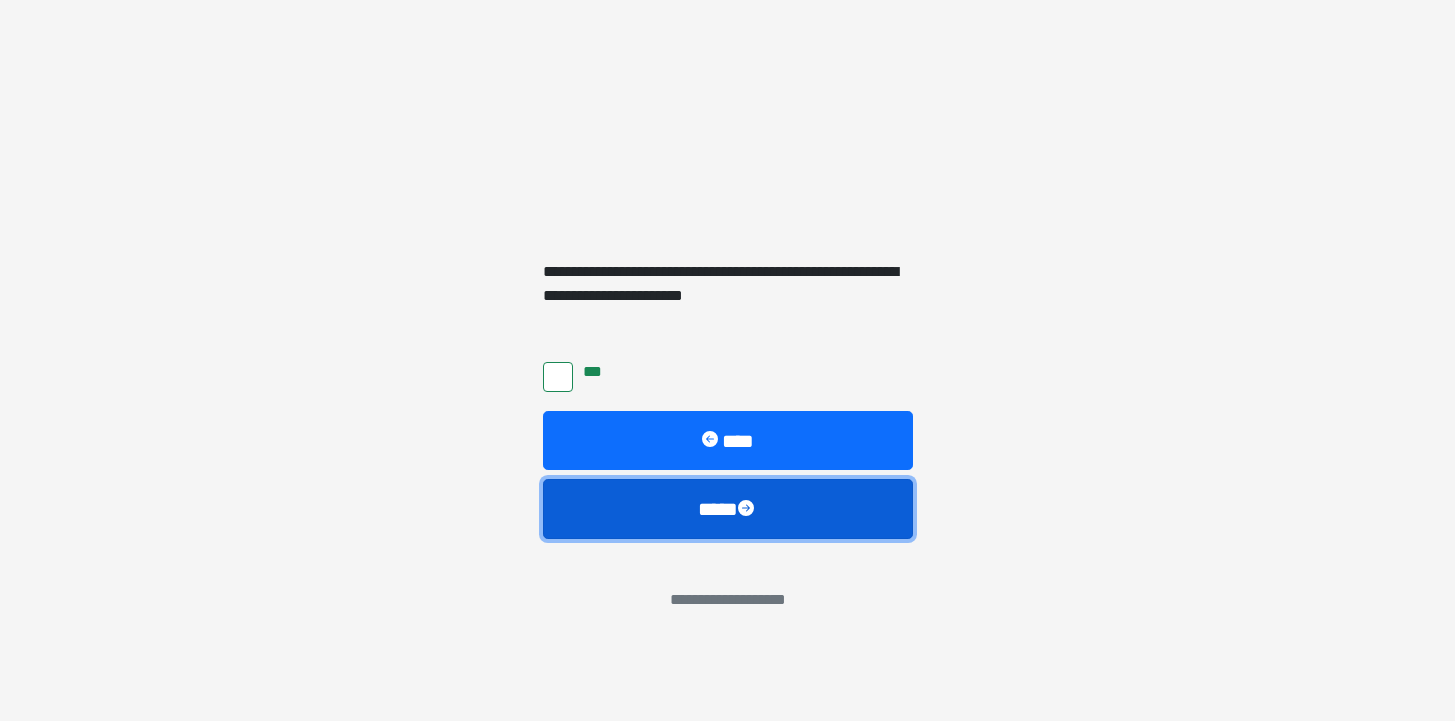 click on "****" at bounding box center [728, 509] 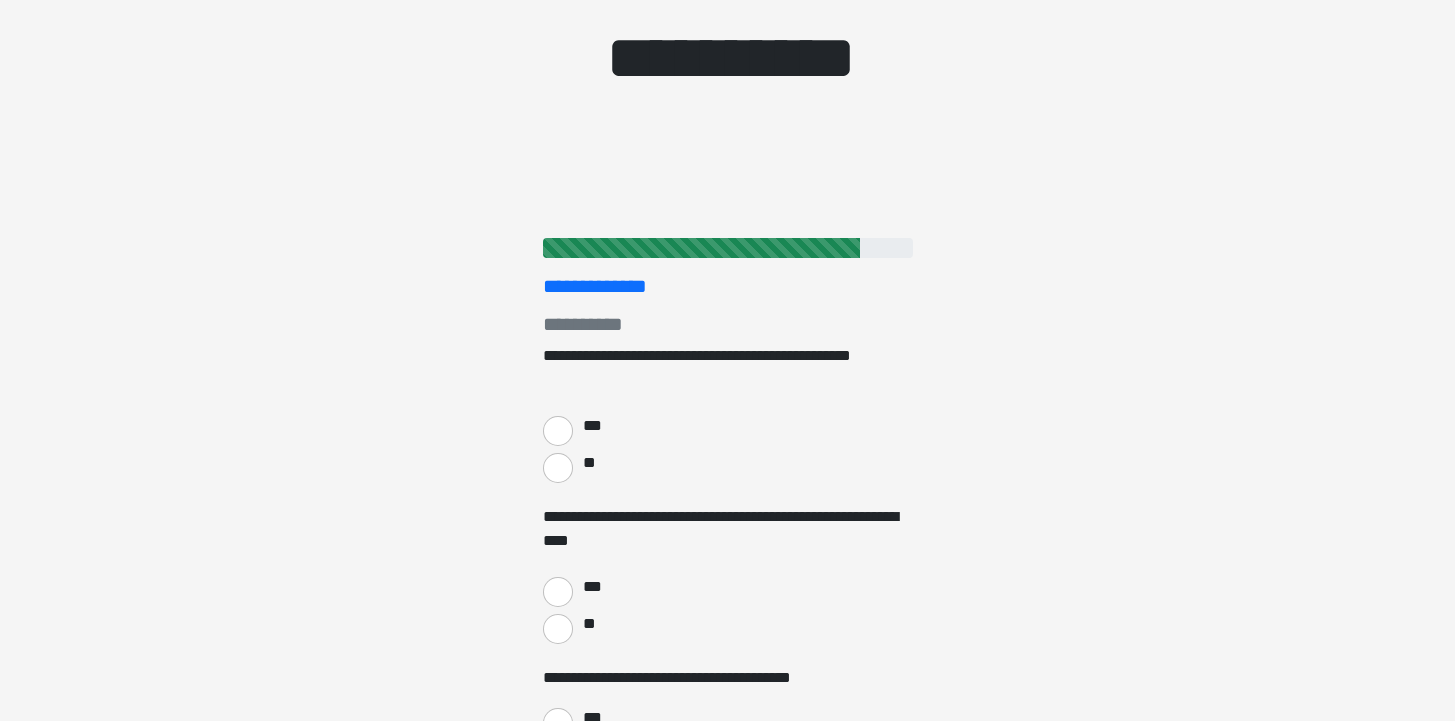 scroll, scrollTop: 314, scrollLeft: 0, axis: vertical 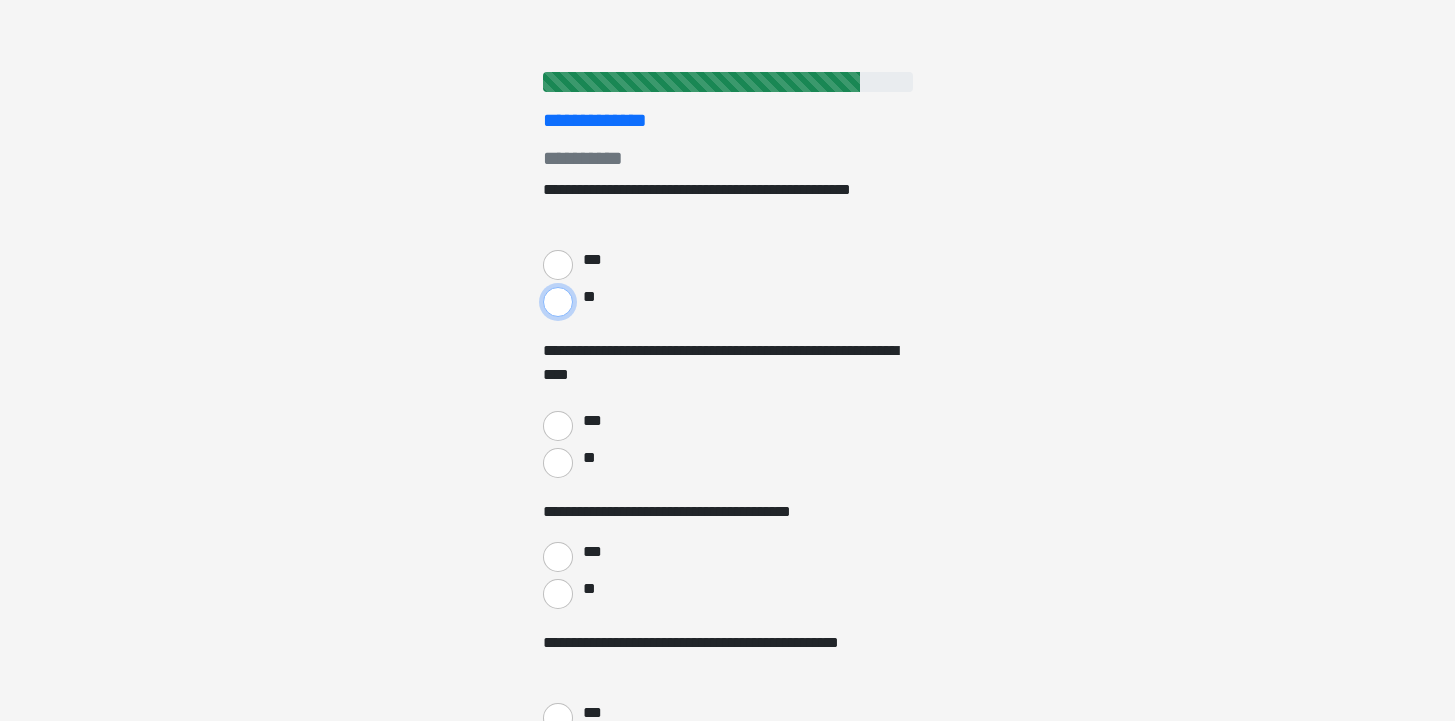 click on "**" at bounding box center [558, 302] 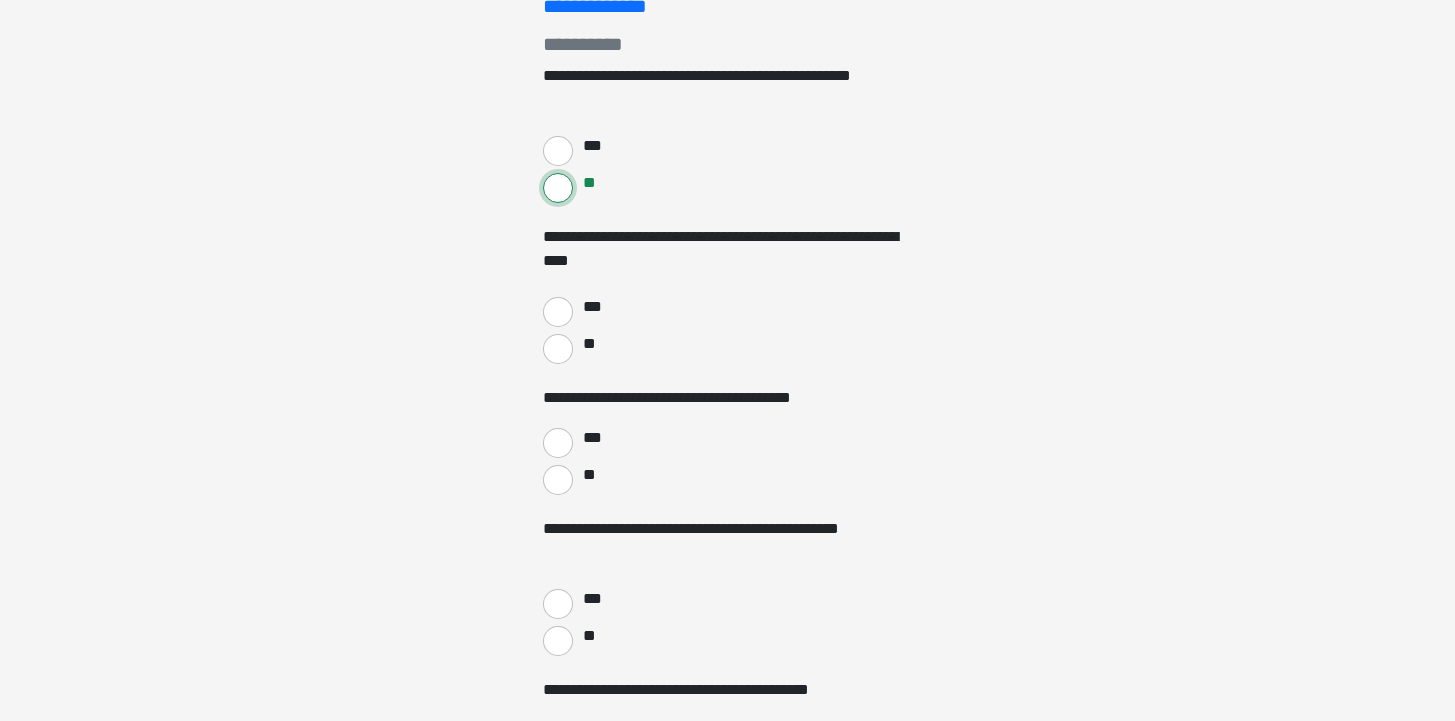 scroll, scrollTop: 431, scrollLeft: 0, axis: vertical 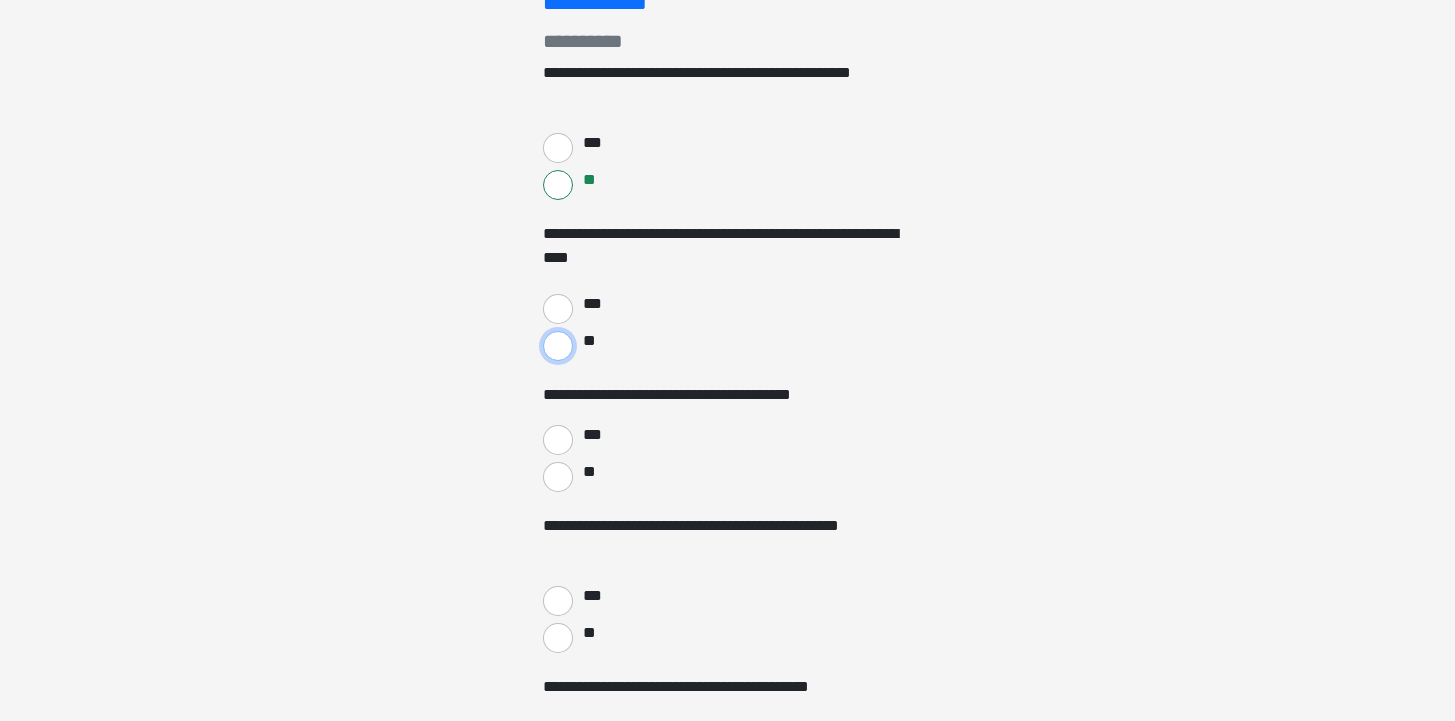 click on "**" at bounding box center [558, 346] 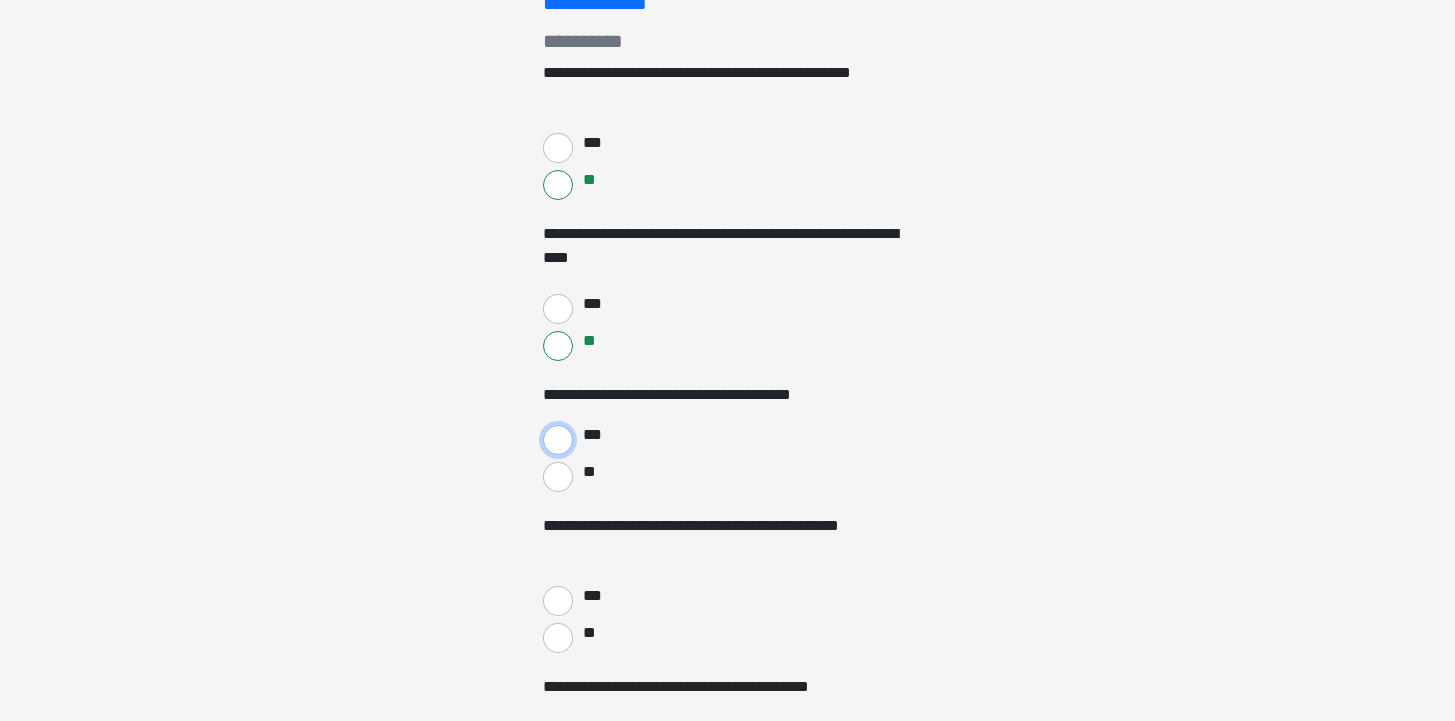 click on "***" at bounding box center (558, 440) 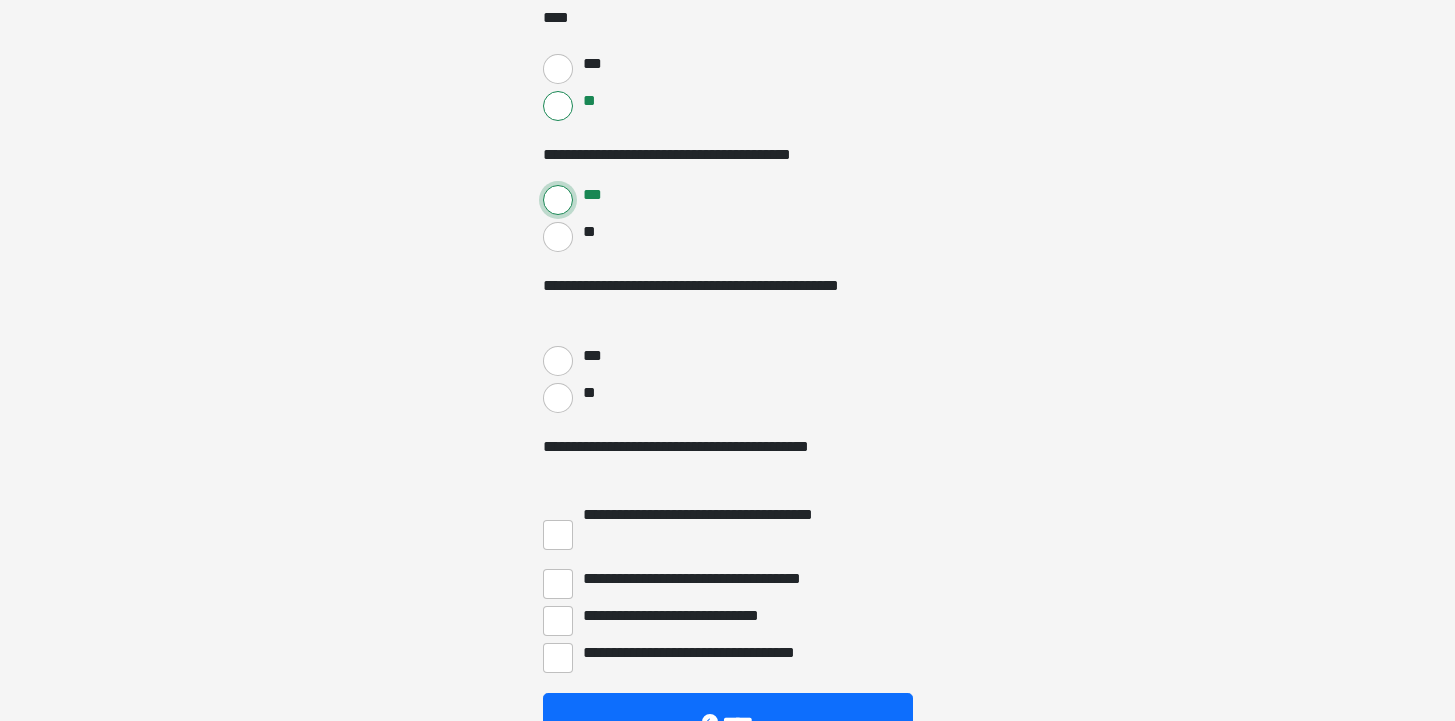 scroll, scrollTop: 686, scrollLeft: 0, axis: vertical 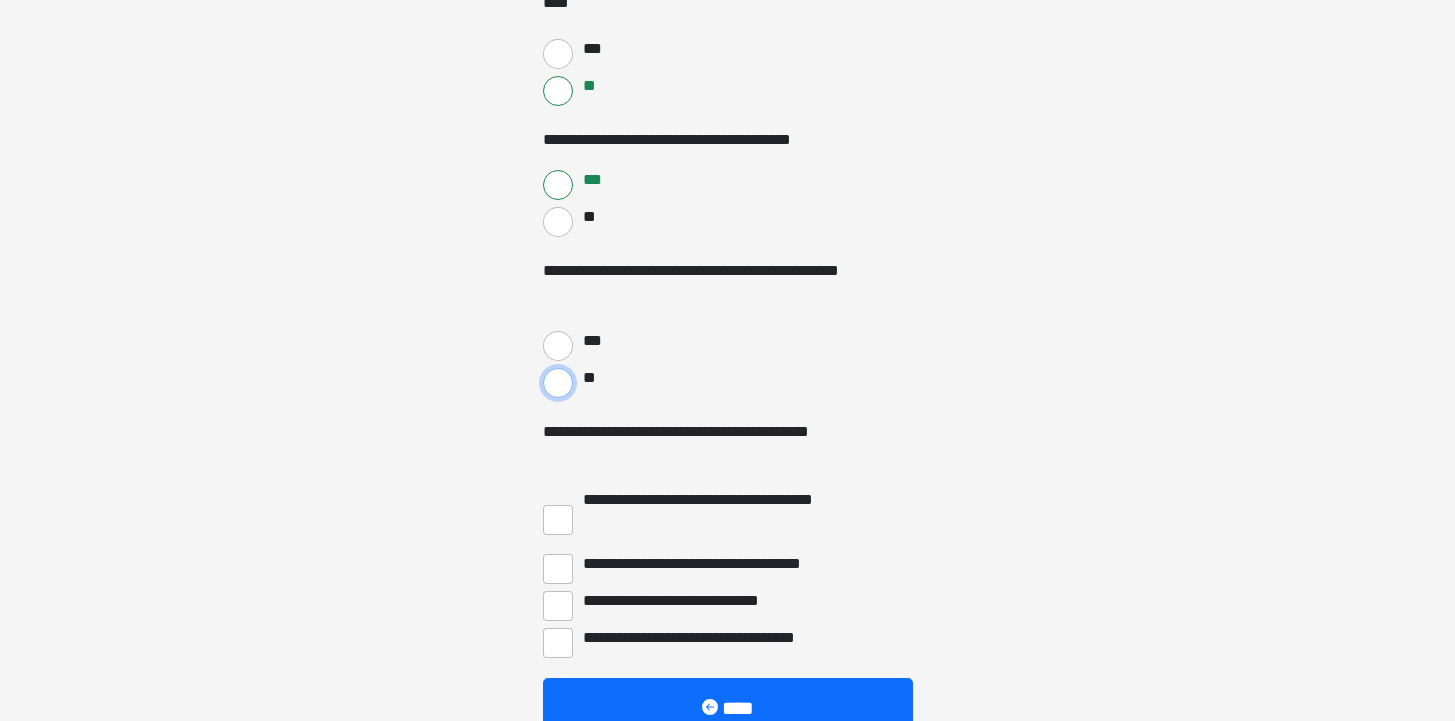 click on "**" at bounding box center [558, 383] 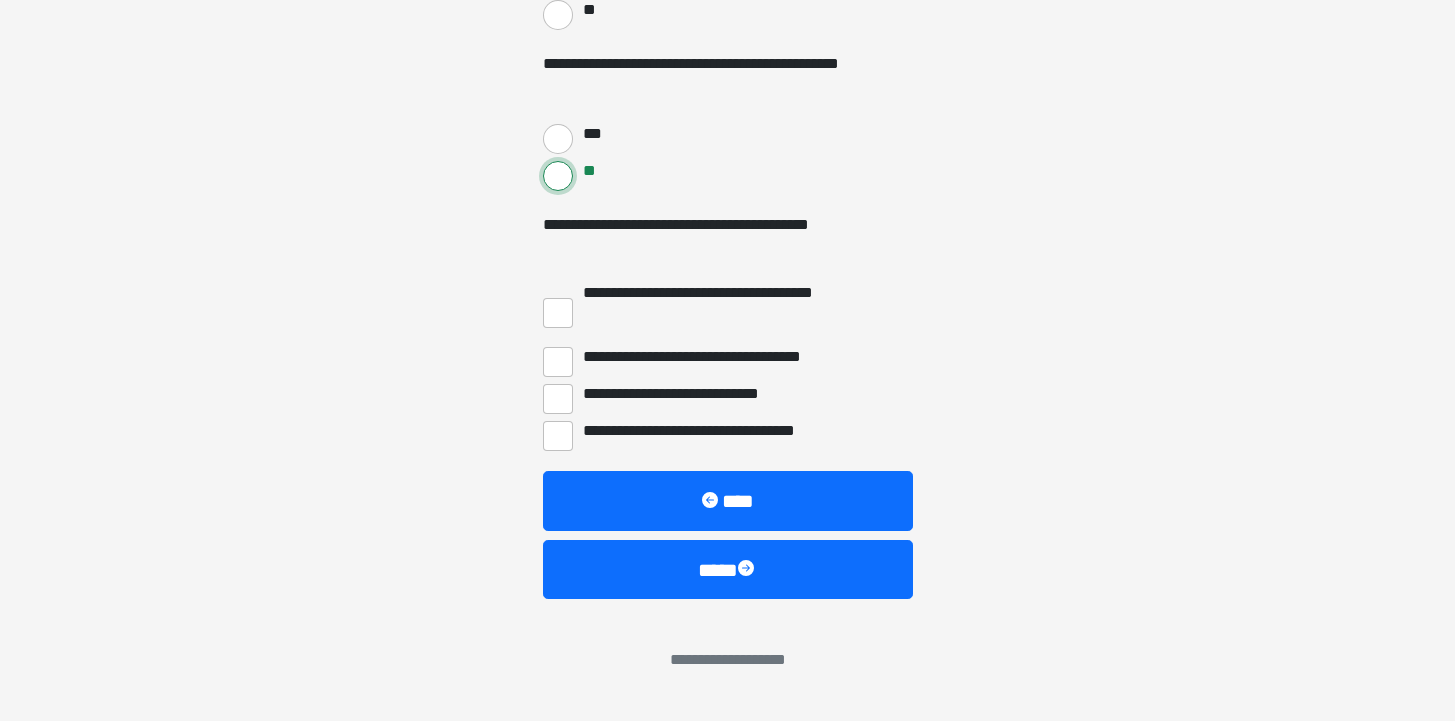 scroll, scrollTop: 953, scrollLeft: 0, axis: vertical 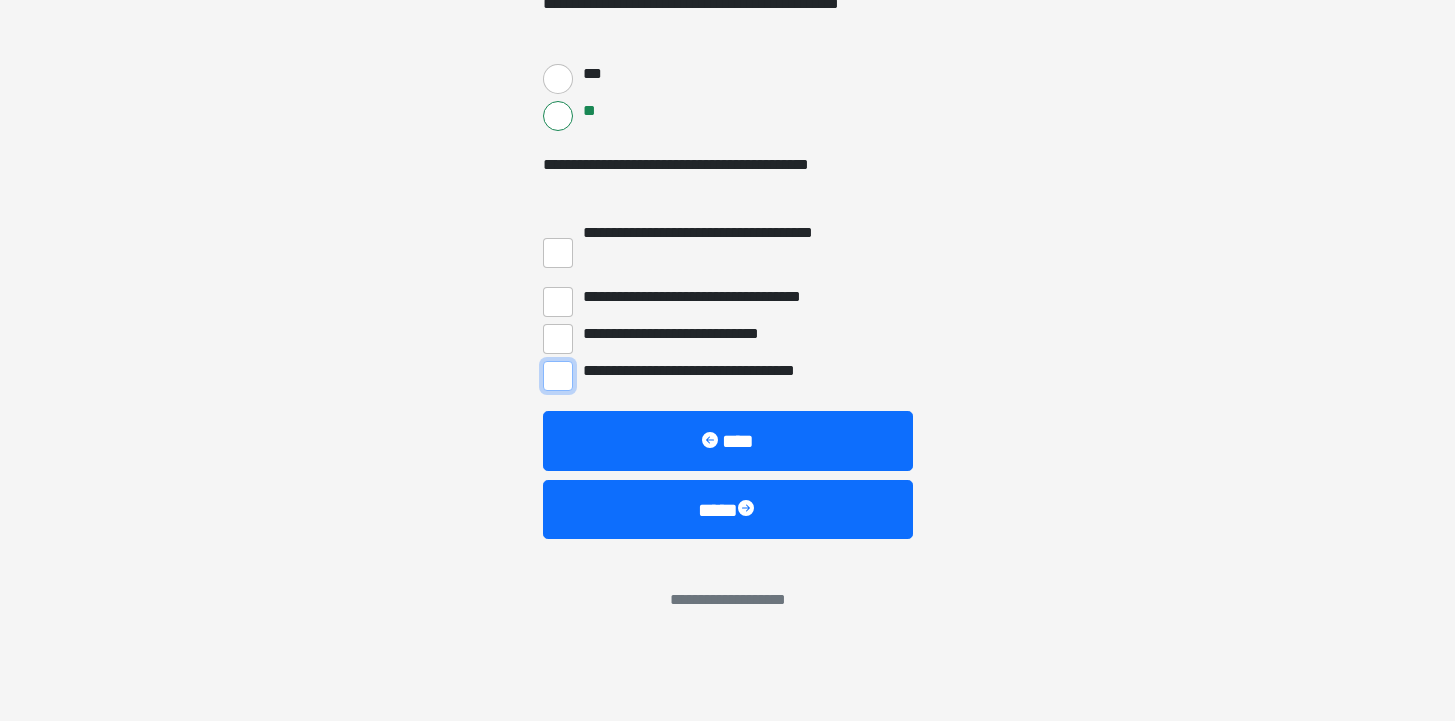 click on "**********" at bounding box center [558, 376] 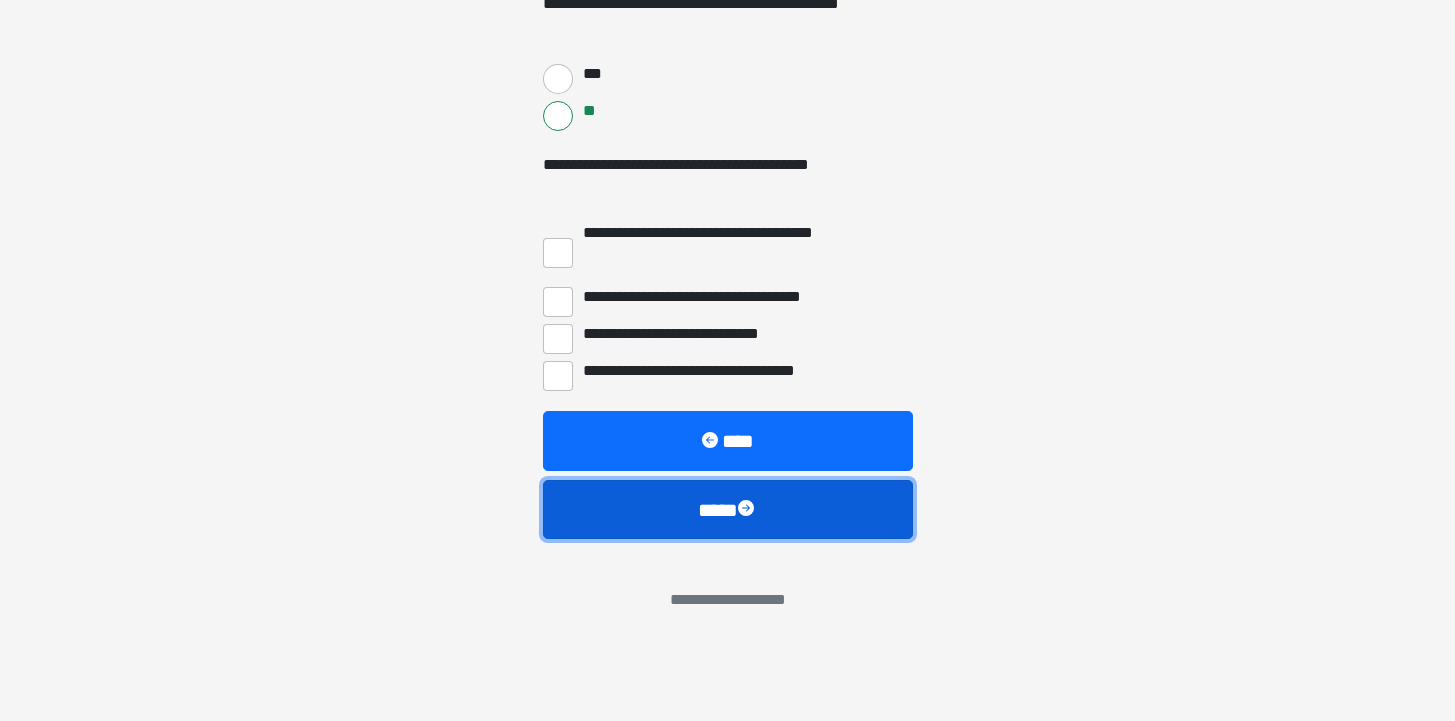 click on "****" at bounding box center [728, 510] 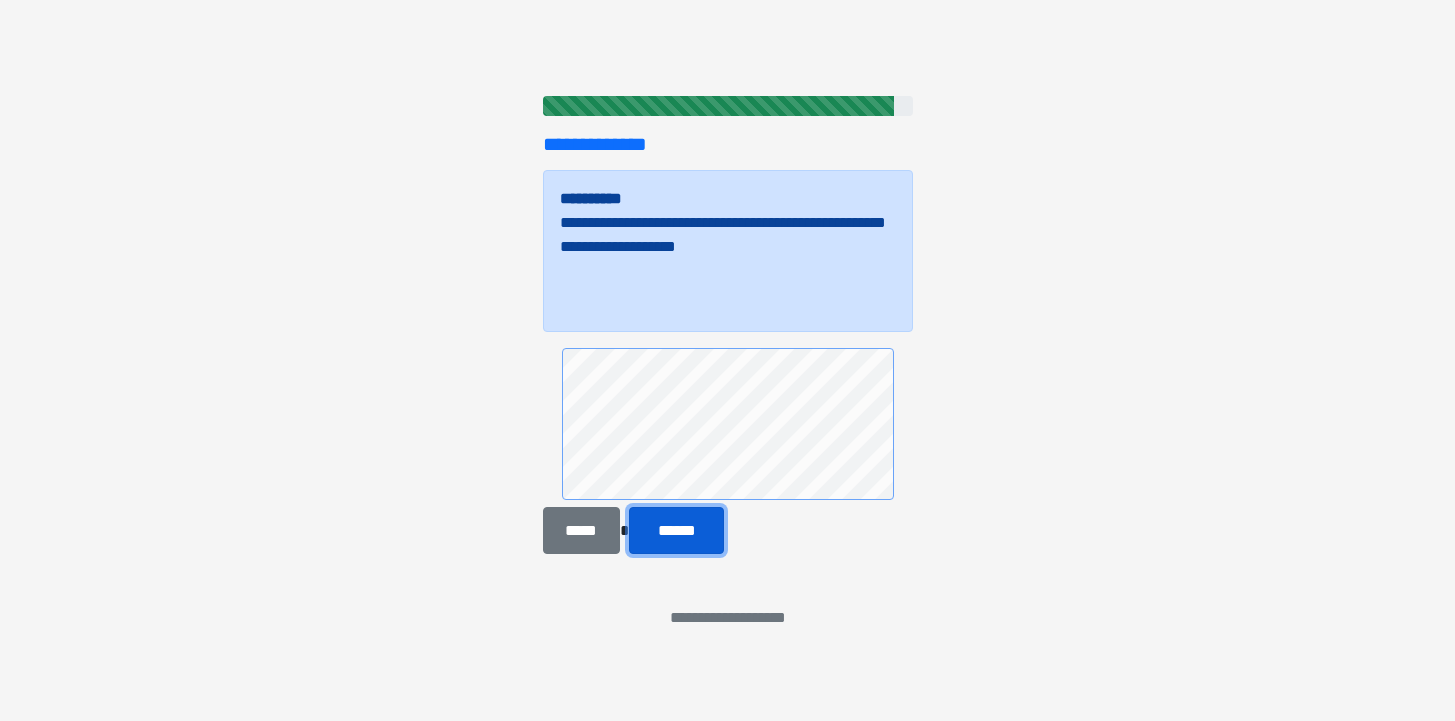 click on "******" at bounding box center [676, 530] 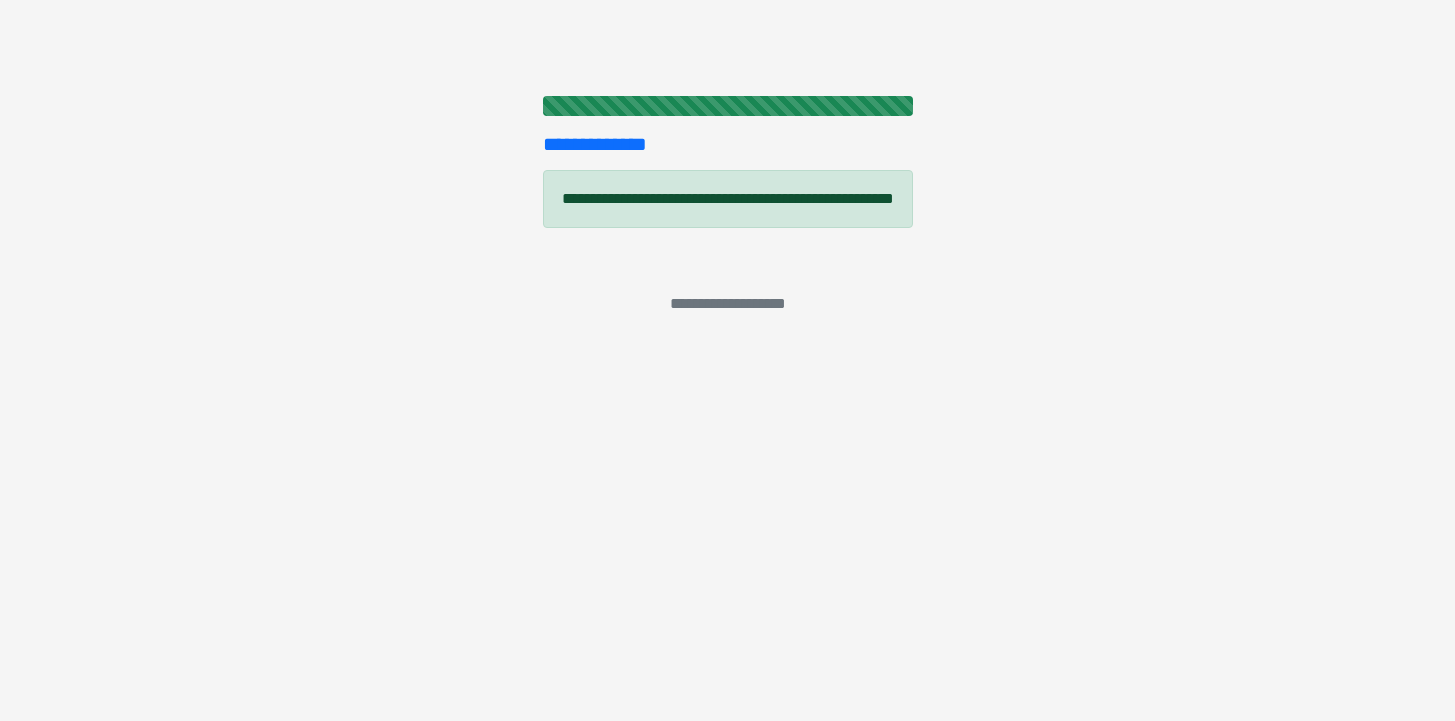 scroll, scrollTop: 4, scrollLeft: 0, axis: vertical 